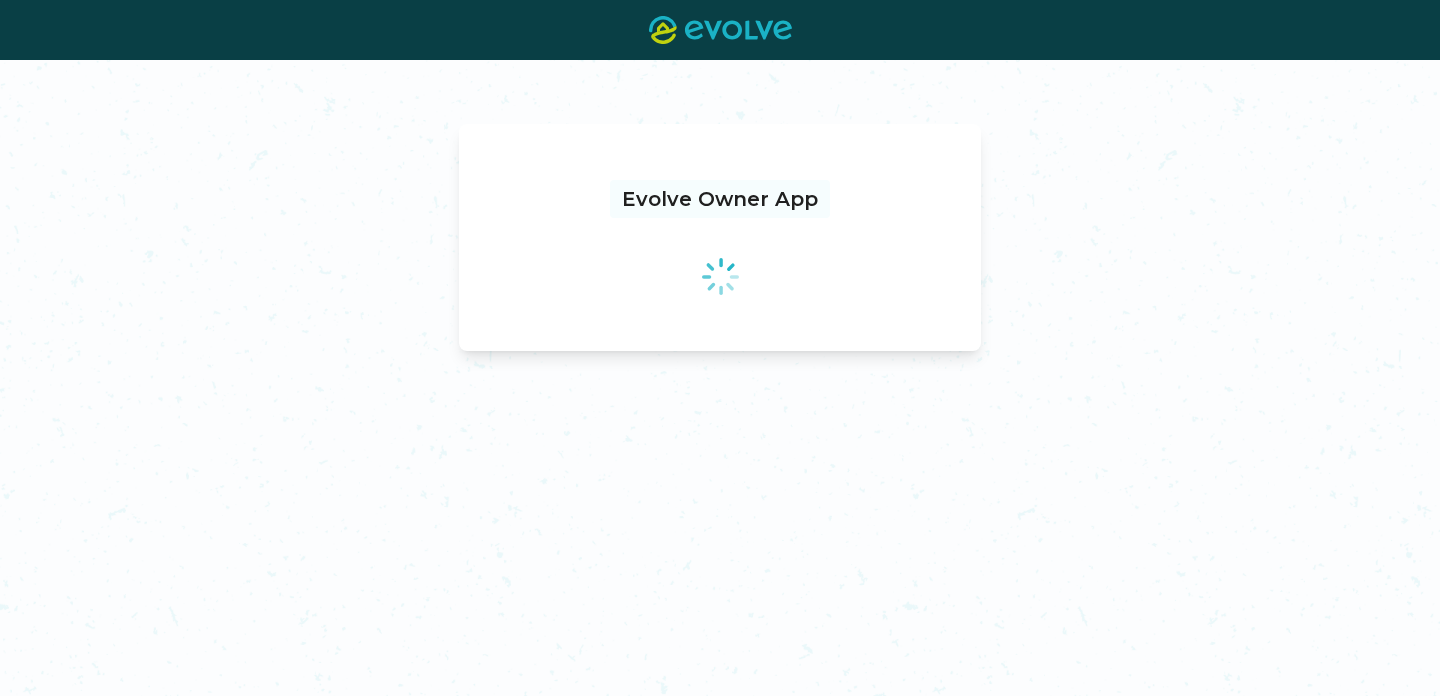scroll, scrollTop: 0, scrollLeft: 0, axis: both 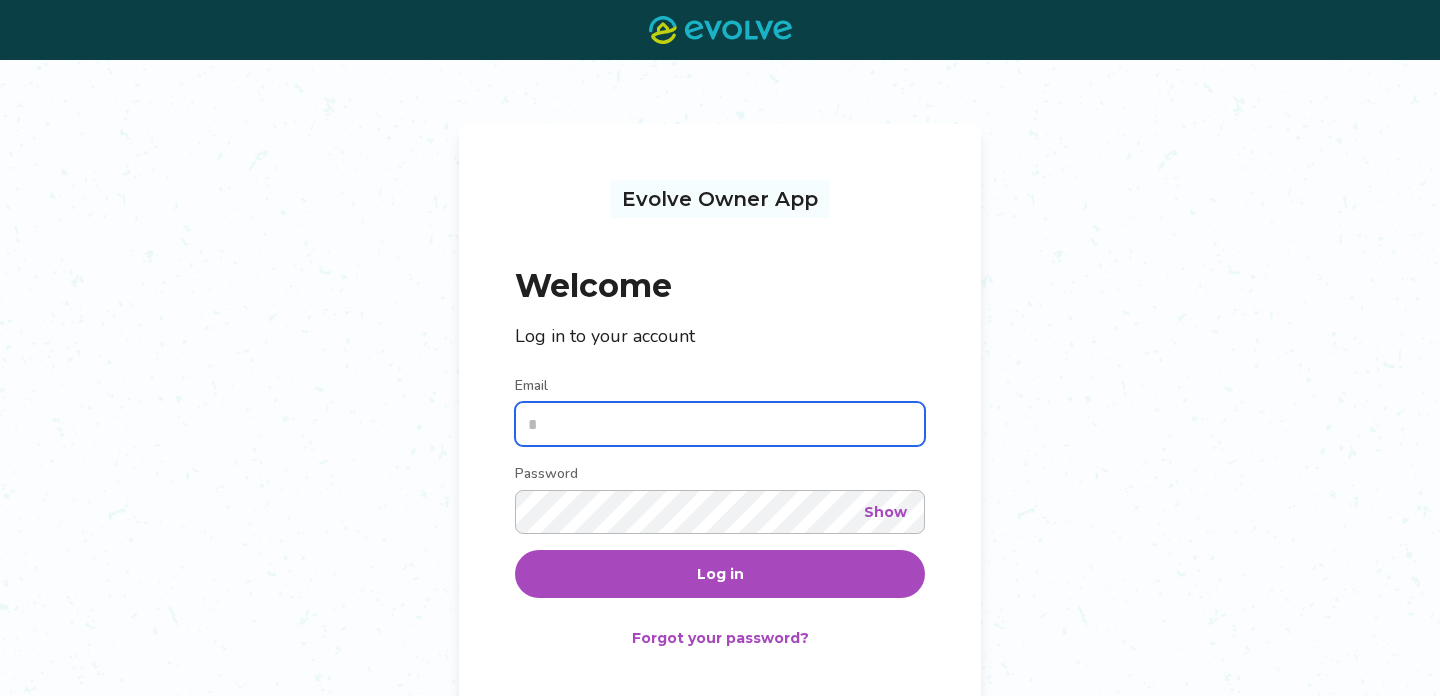 type on "**********" 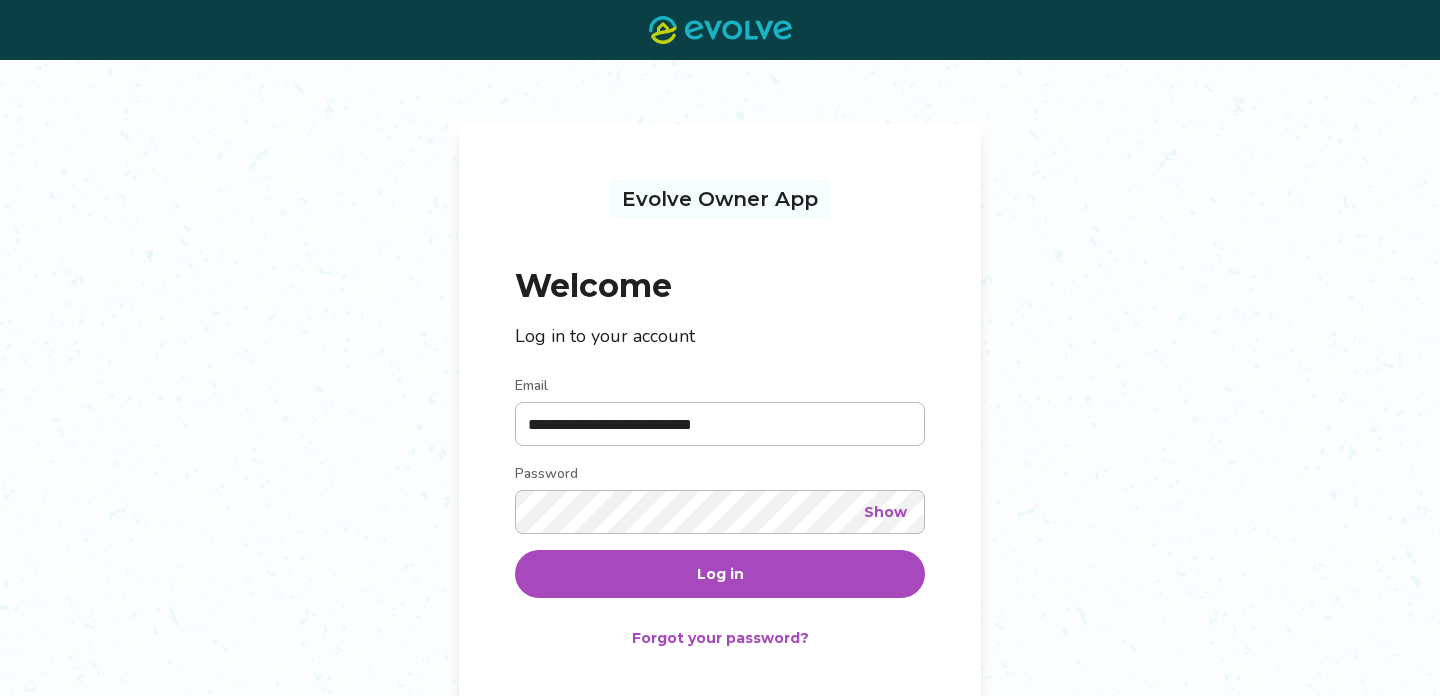 click on "Log in" at bounding box center (720, 574) 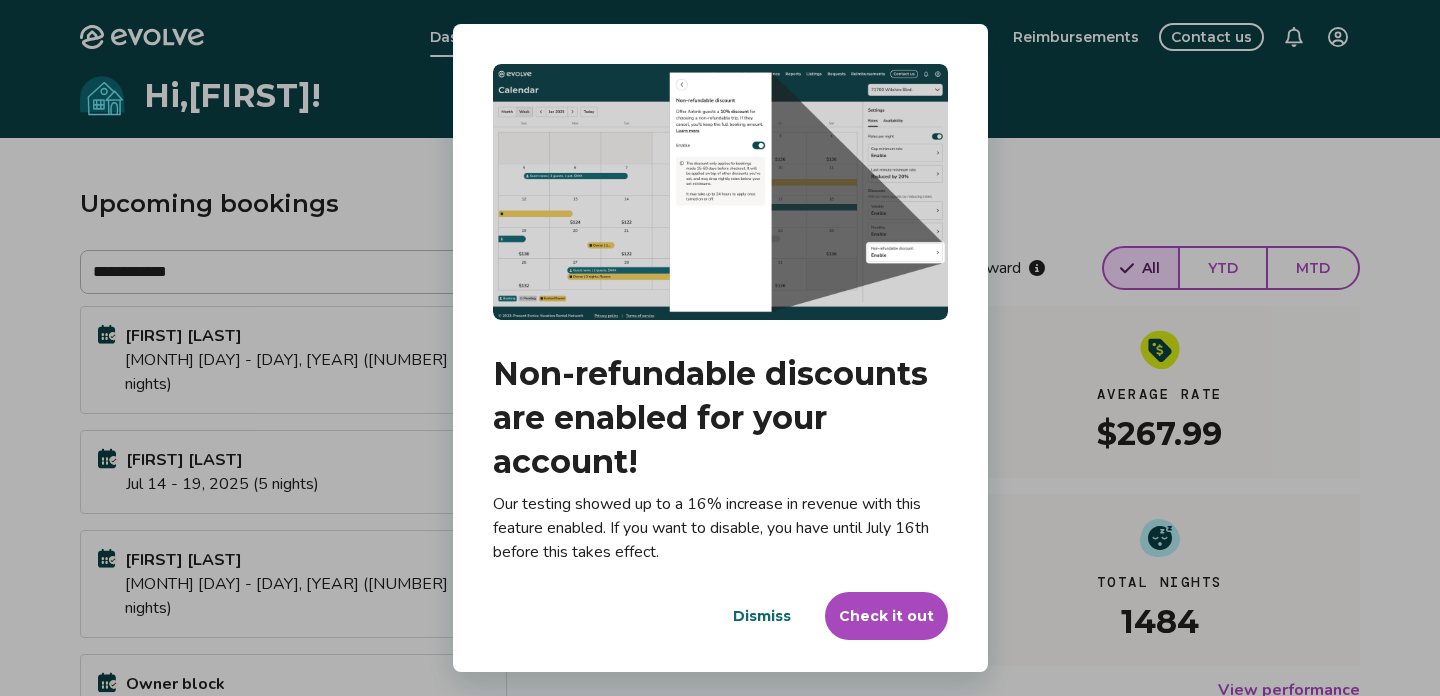 click on "Check it out" at bounding box center [886, 616] 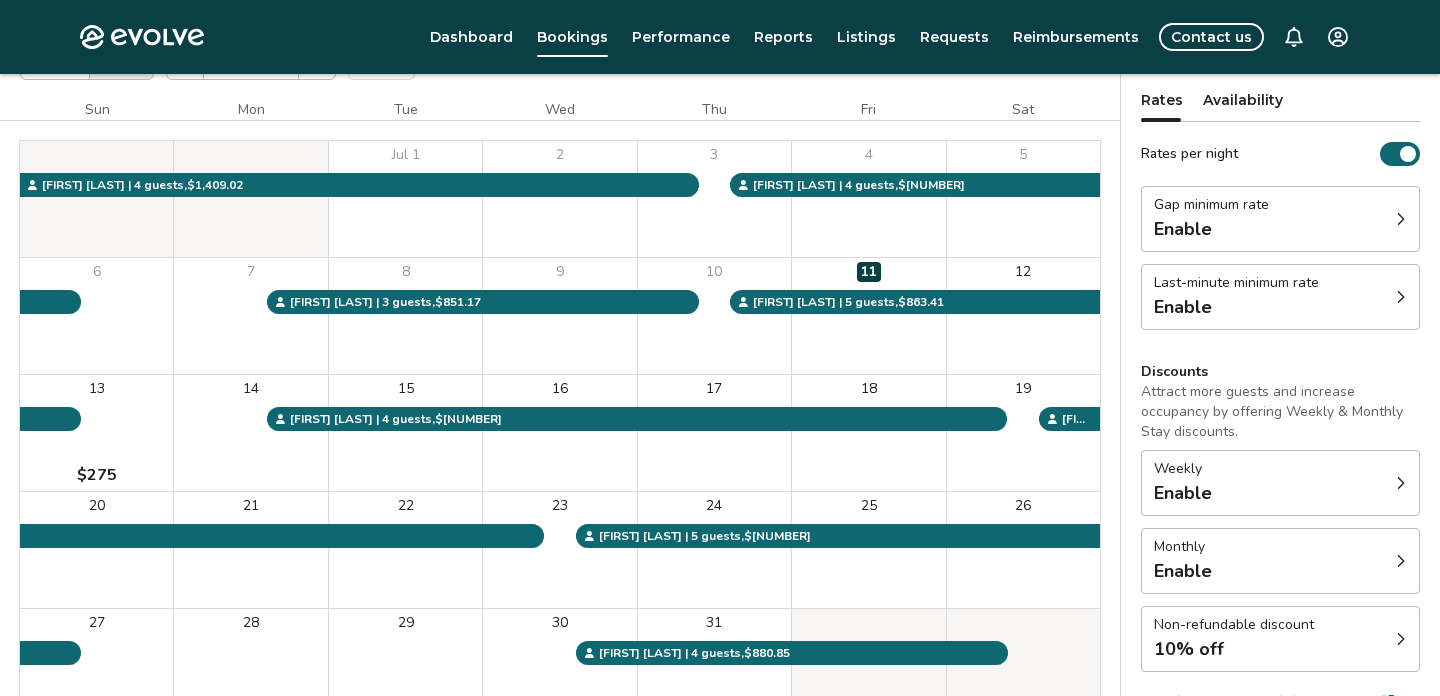 scroll, scrollTop: 165, scrollLeft: 0, axis: vertical 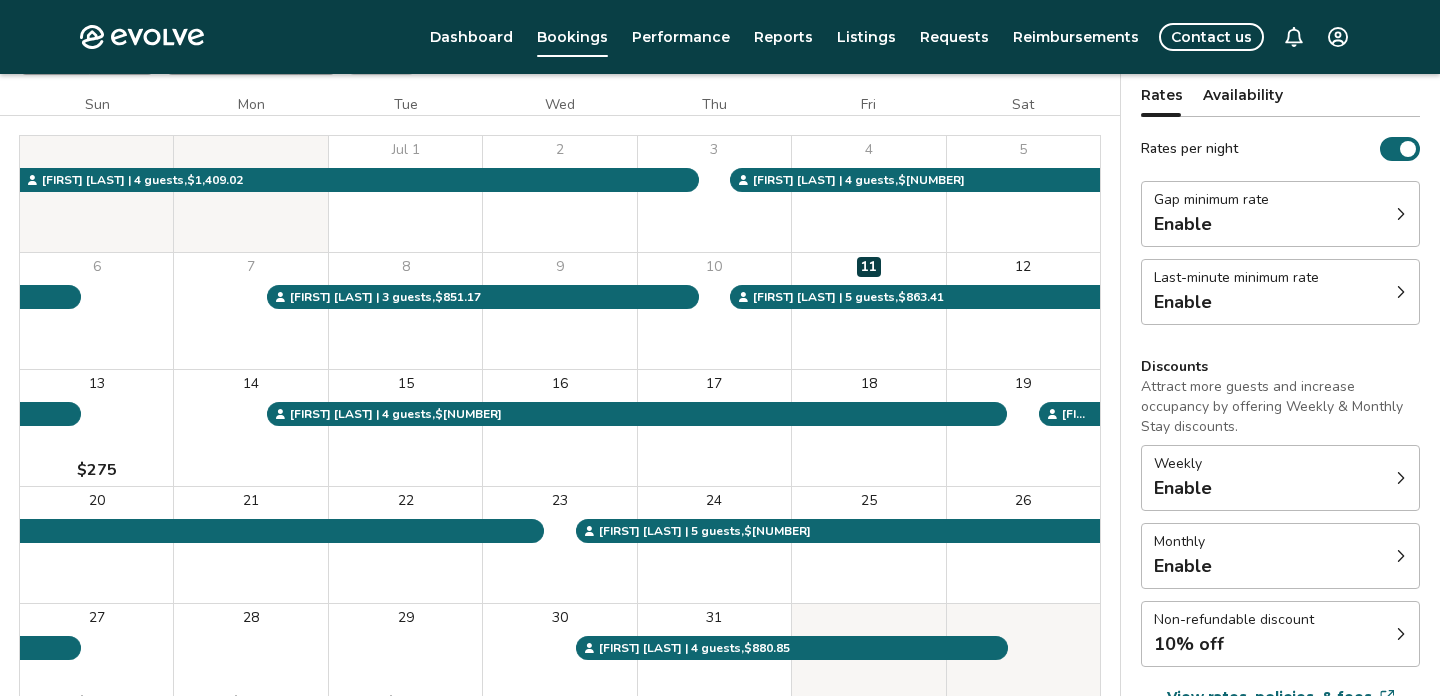 click on "Gap minimum rate Enable" at bounding box center [1280, 214] 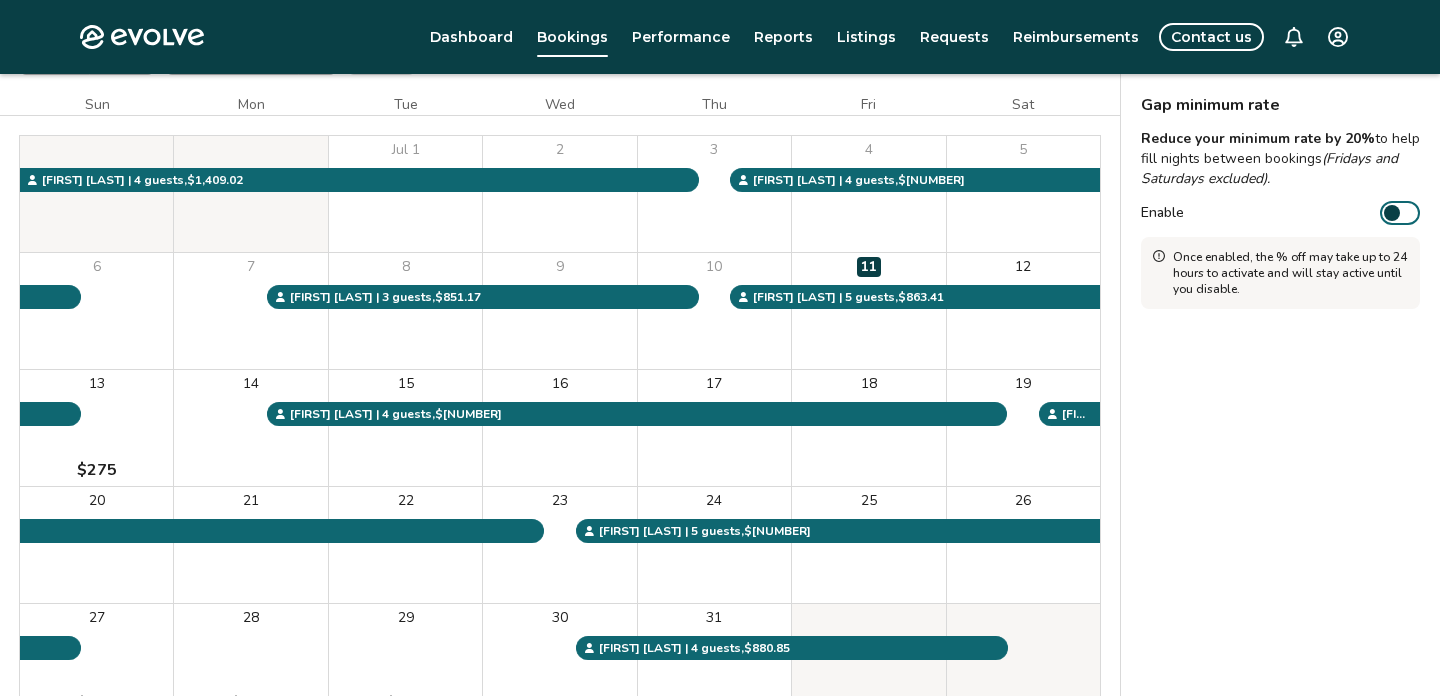 click on "Enable" at bounding box center [1400, 213] 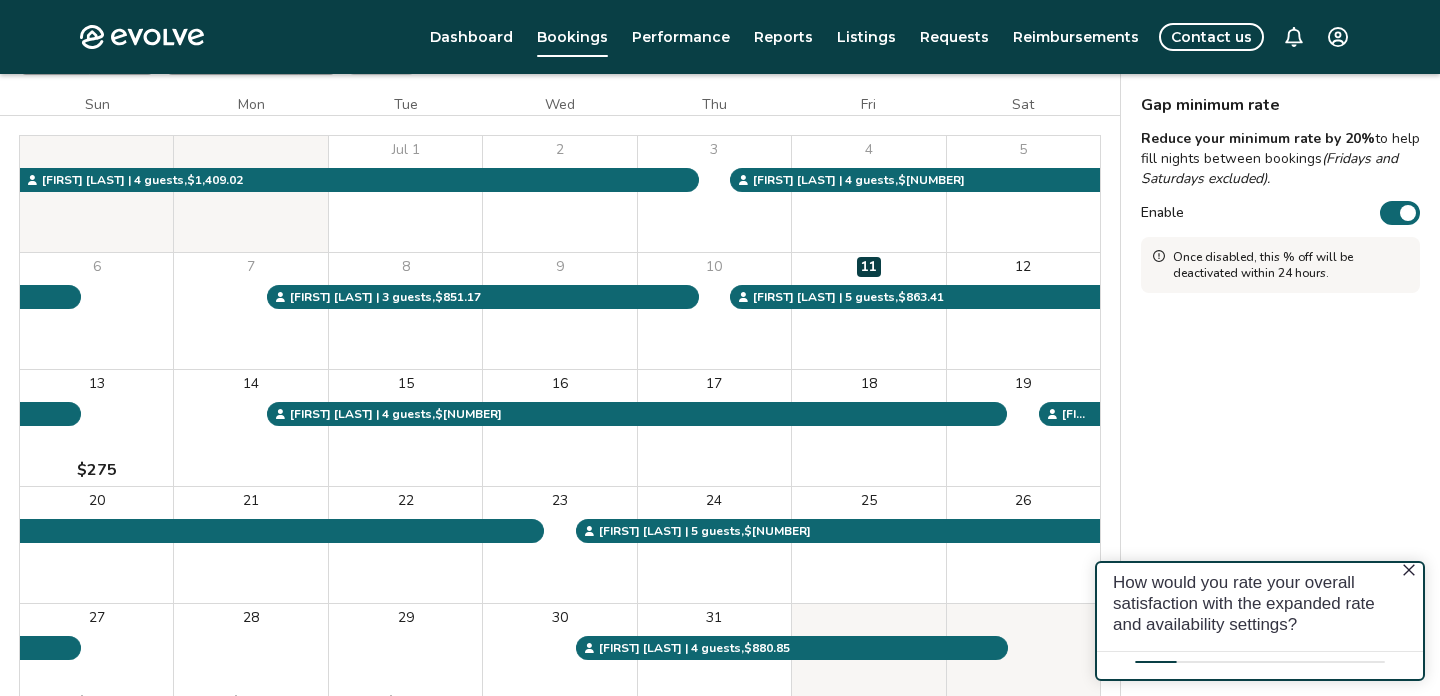 scroll, scrollTop: 0, scrollLeft: 0, axis: both 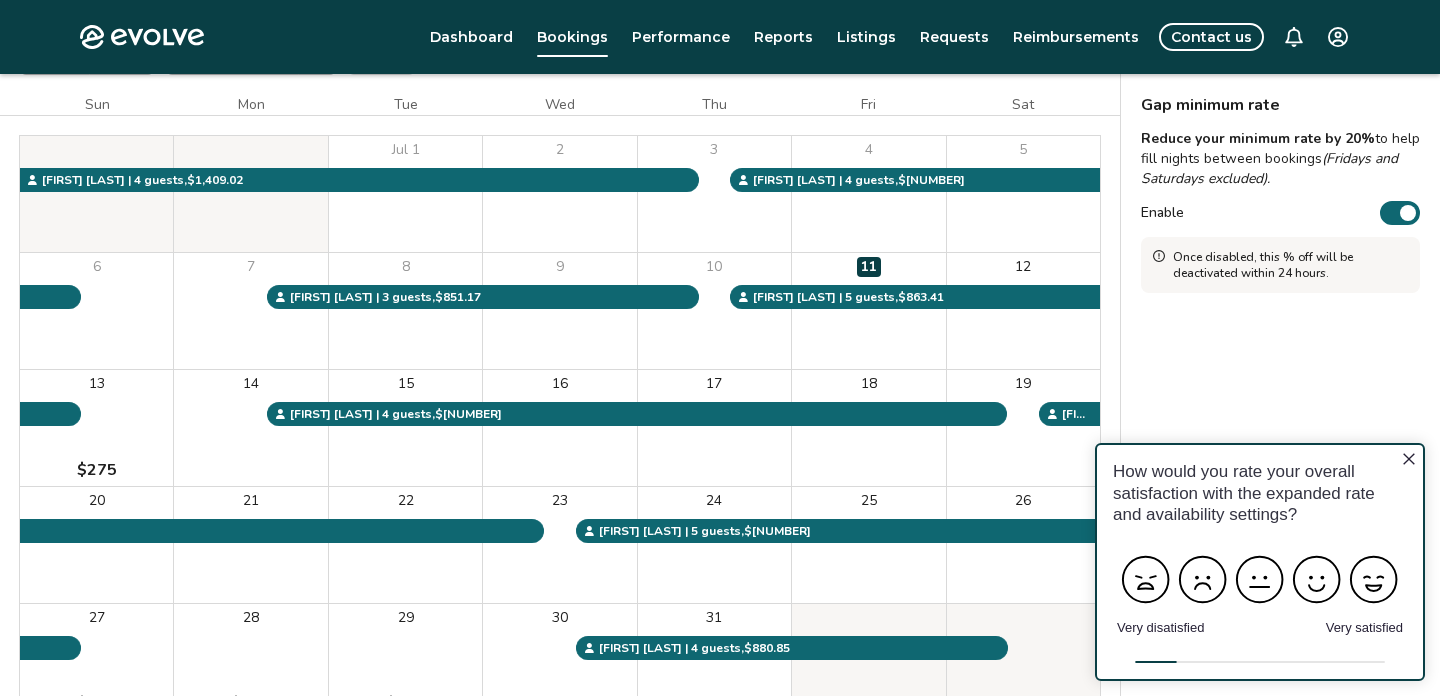 click 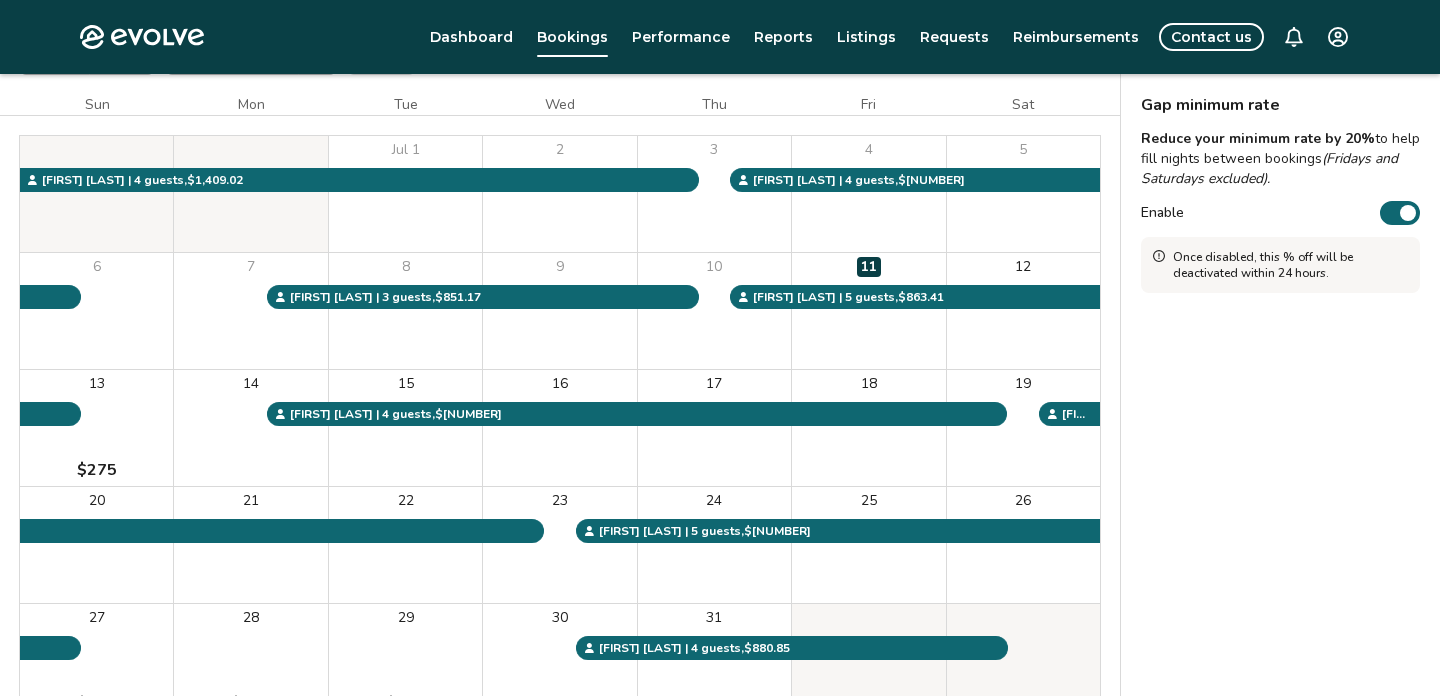 click on "[MONTH] [YEAR]  | Views Month Week [MONTH] [YEAR] Today Settings [NUMBER] [STREET], Unit [NUMBER] [MONTH] [YEAR] Sun Mon Tue Wed Thu Fri Sat [MONTH] 1 2 3 4 5 6 7 8 9 10 11 12 13 $[NUMBER] 14 15 16 17 18 19 20 21 22 23 24 25 26 27 $[NUMBER] 28 $[NUMBER] 29 $[NUMBER] 30 31 [FIRST] [LAST] | 4 guests ,  $[NUMBER] [FIRST] [LAST] | 5 guests ,  $[NUMBER] [FIRST] [LAST] | 5 guests ,  $[NUMBER] [FIRST] [LAST] | 4 guests ,  $[NUMBER] [FIRST] [LAST] | 4 guests ,  $[NUMBER] [FIRST] [LAST] | 4 guests ,  $[NUMBER] [FIRST] [LAST] | 3 guests ,  $[NUMBER] [FIRST] [LAST] | 5 guests ,  $[NUMBER] Booking Pending Evolve/Owner" at bounding box center [560, 427] 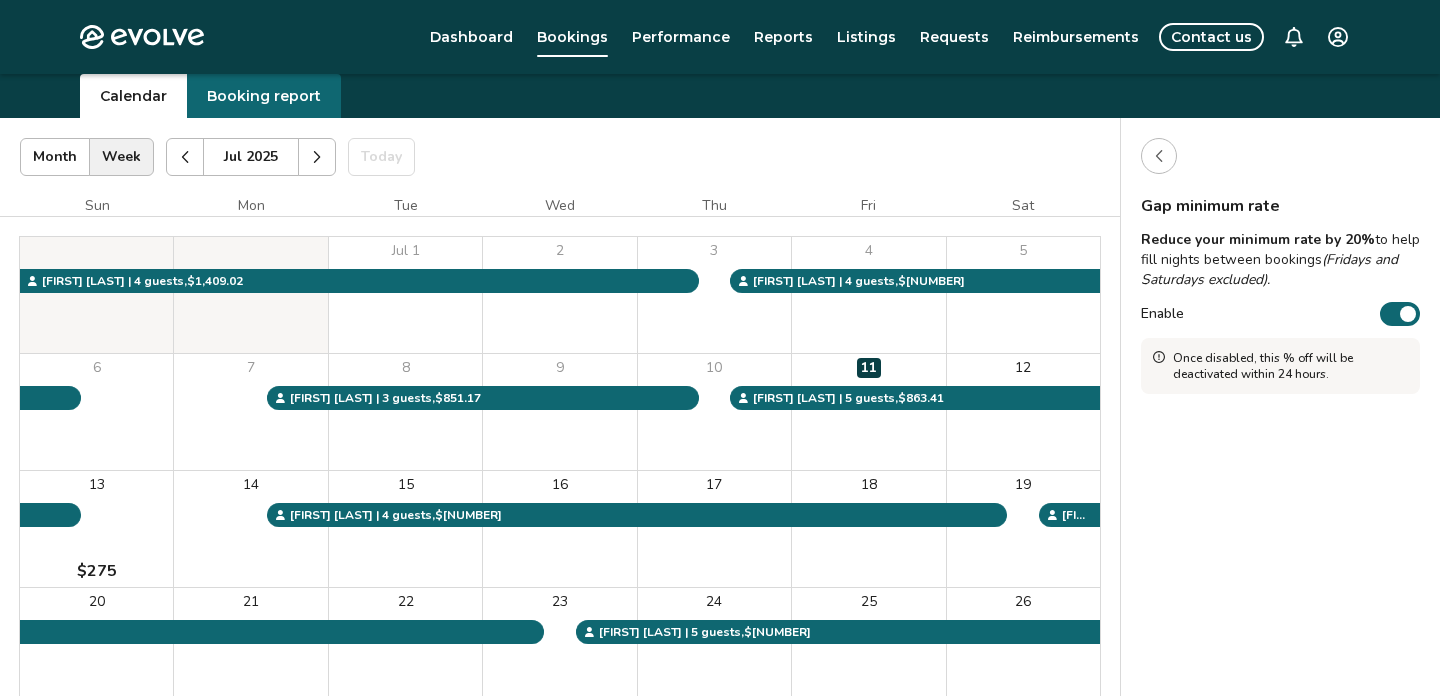 scroll, scrollTop: 0, scrollLeft: 0, axis: both 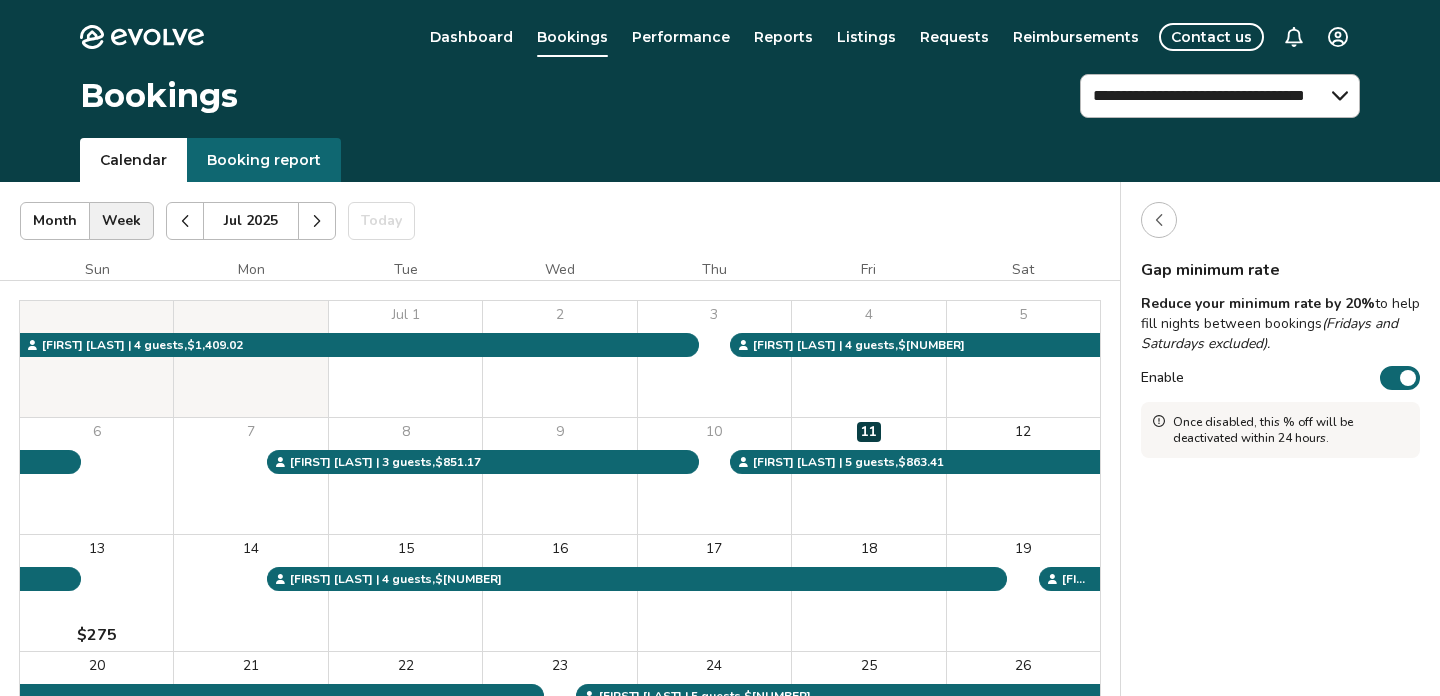 click at bounding box center [1408, 378] 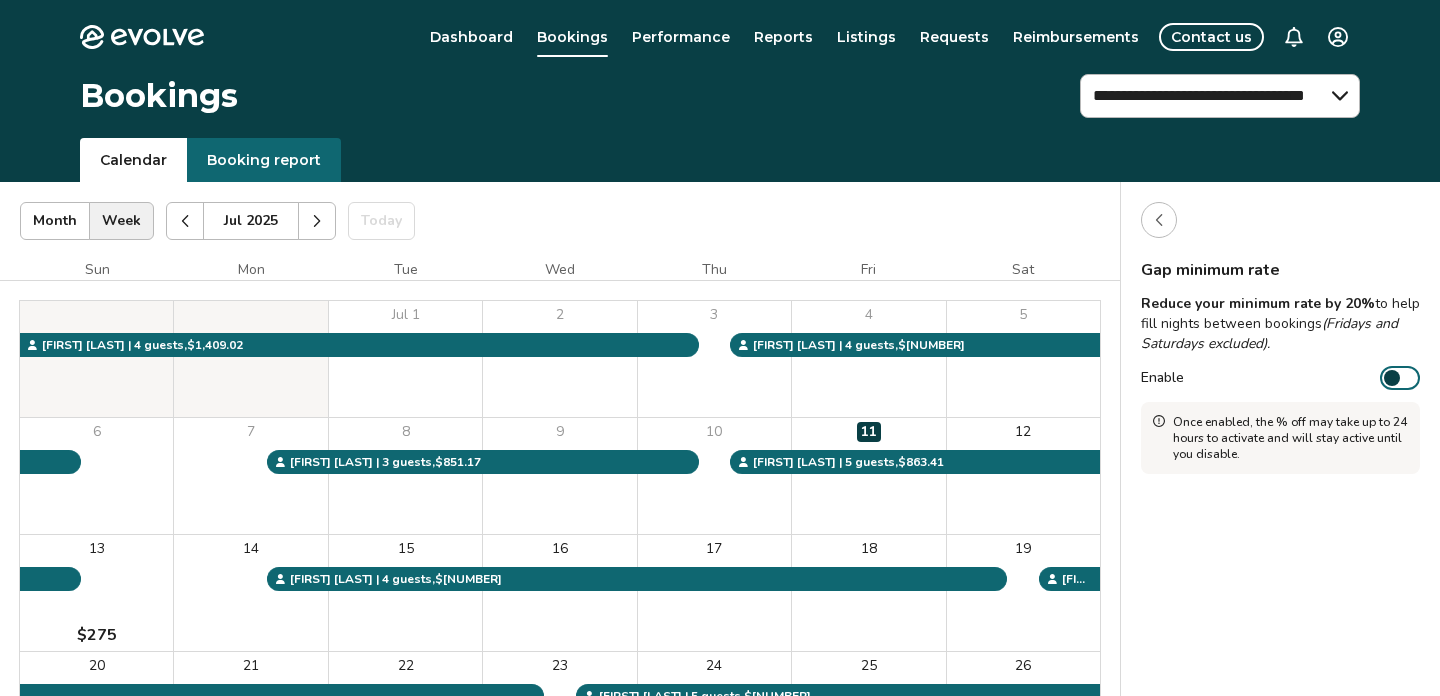 click 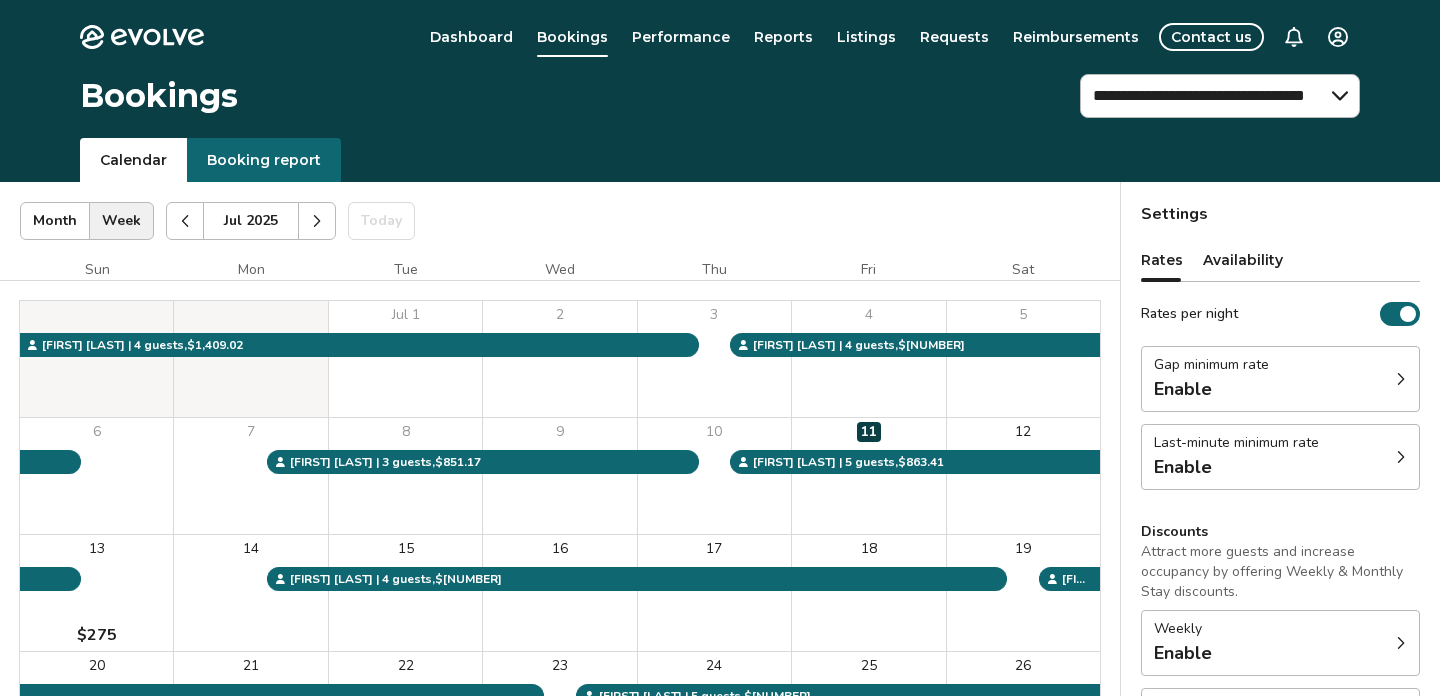 click on "Enable" at bounding box center [1236, 467] 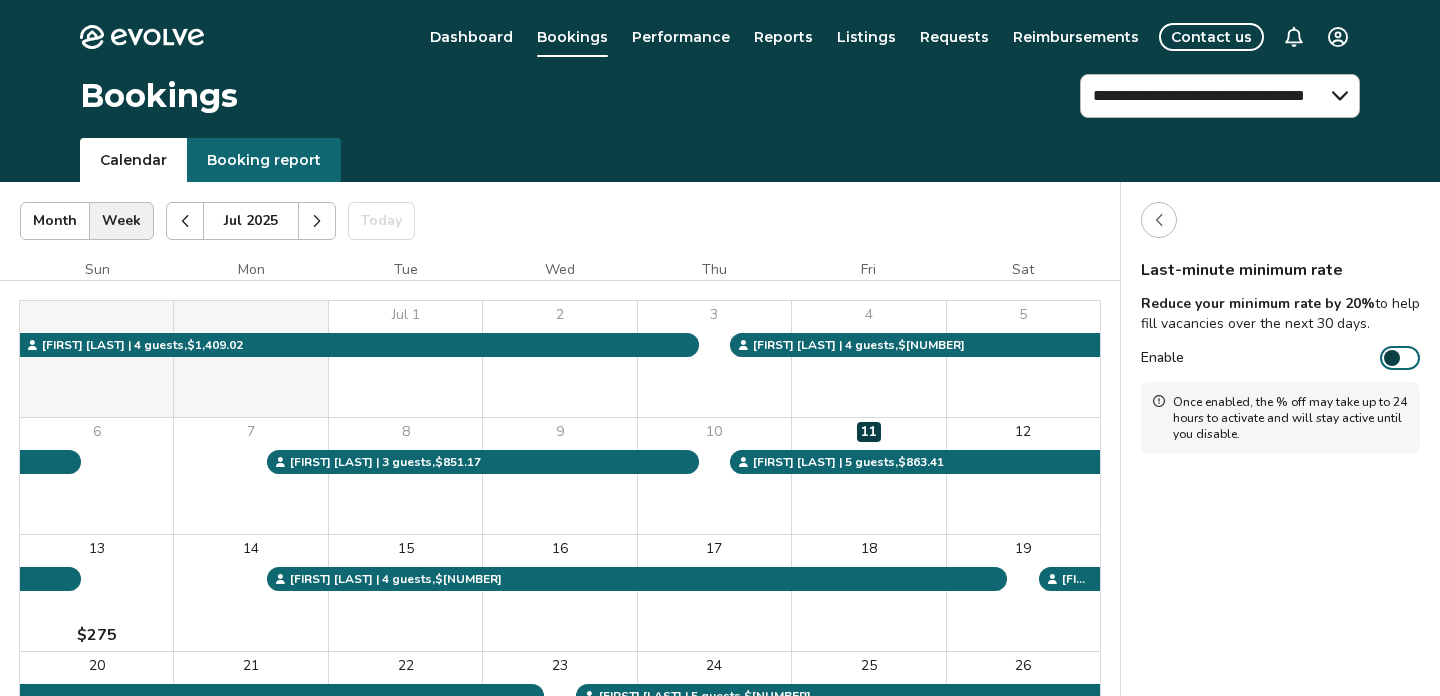 click at bounding box center (1392, 358) 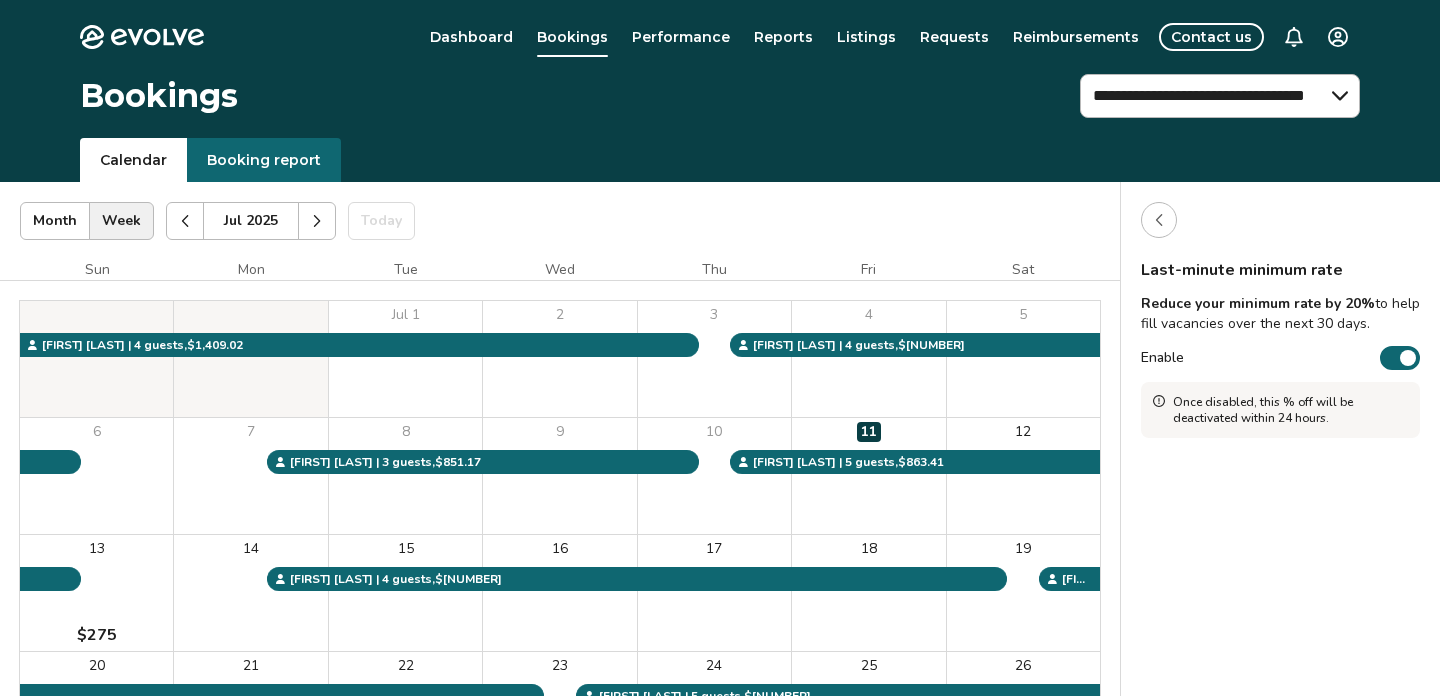 click on "Enable" at bounding box center (1400, 358) 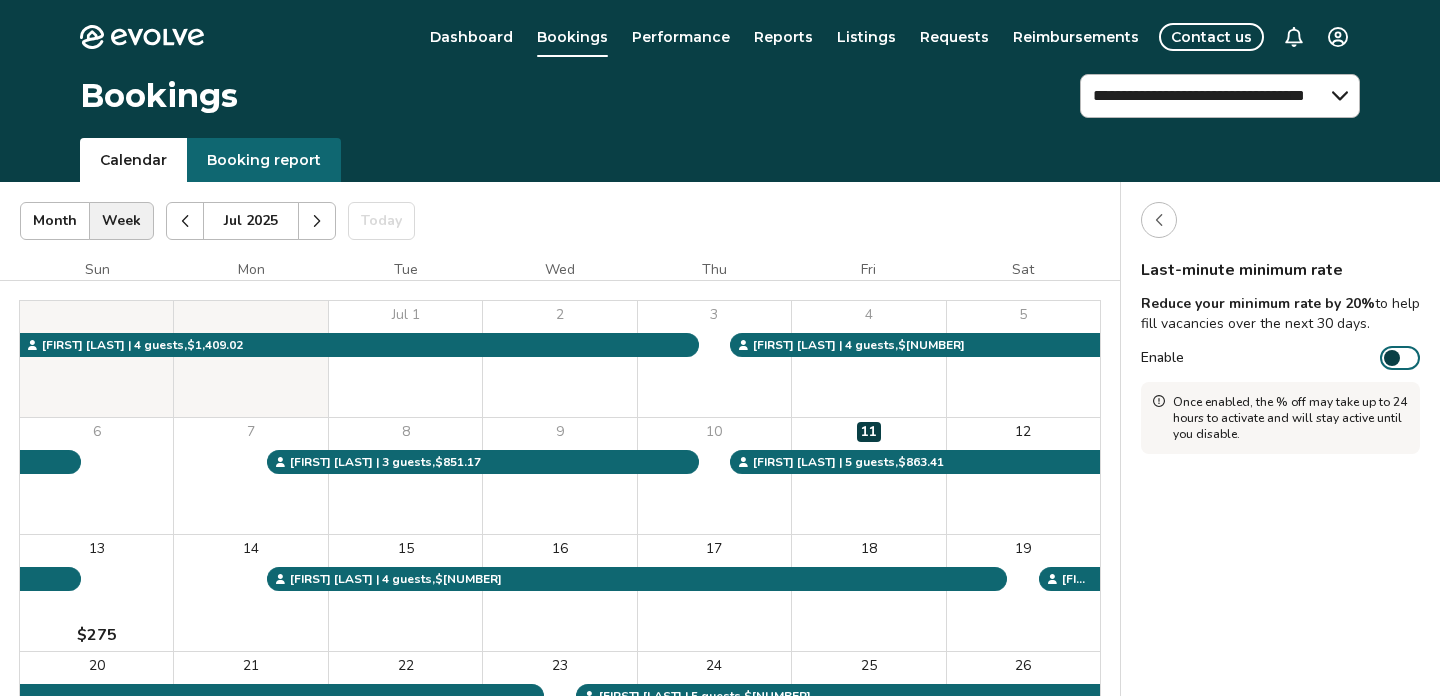 click 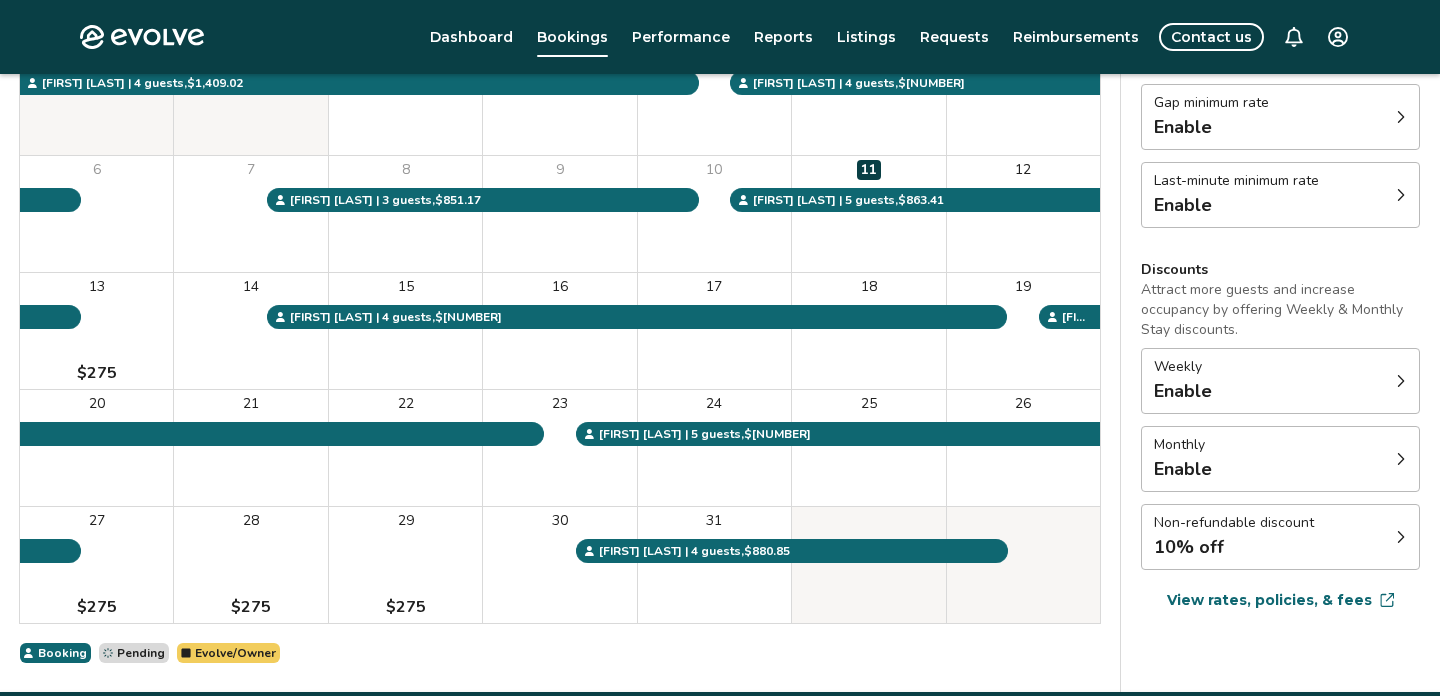 scroll, scrollTop: 264, scrollLeft: 0, axis: vertical 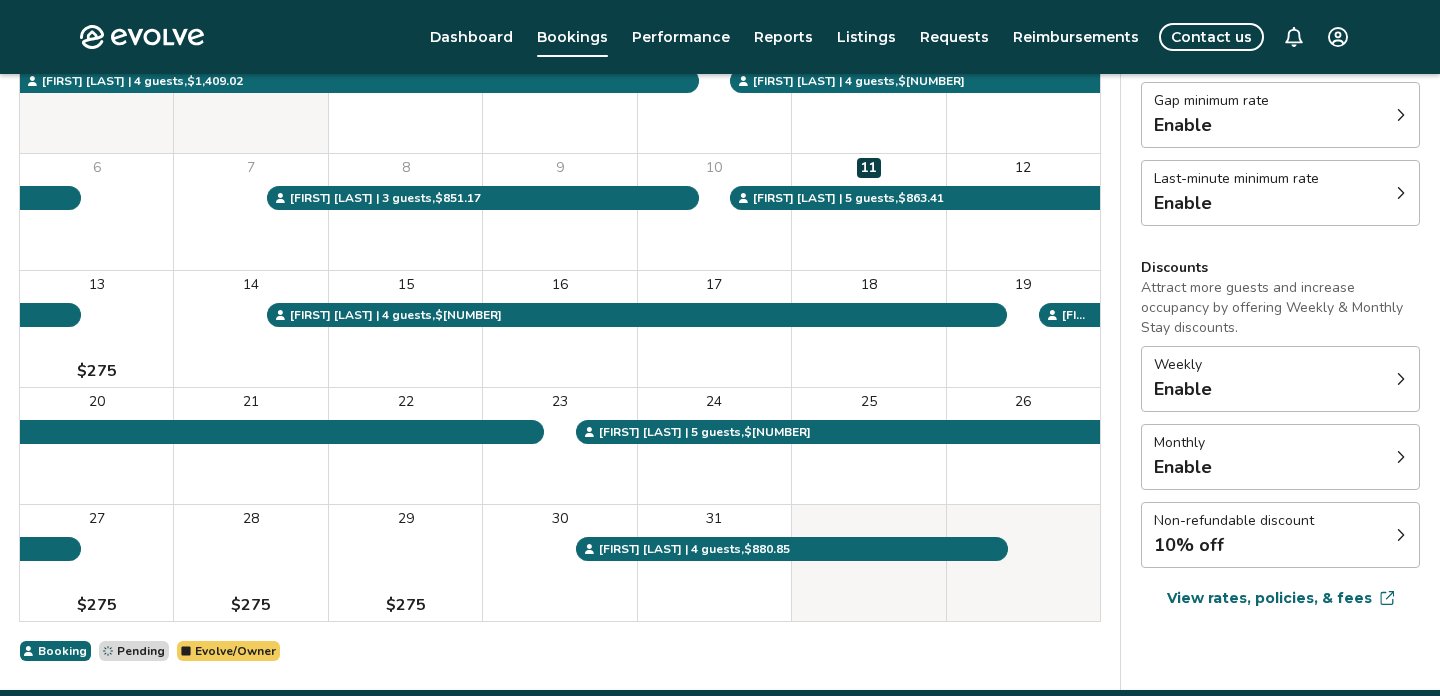 click on "Weekly Enable" at bounding box center [1280, 379] 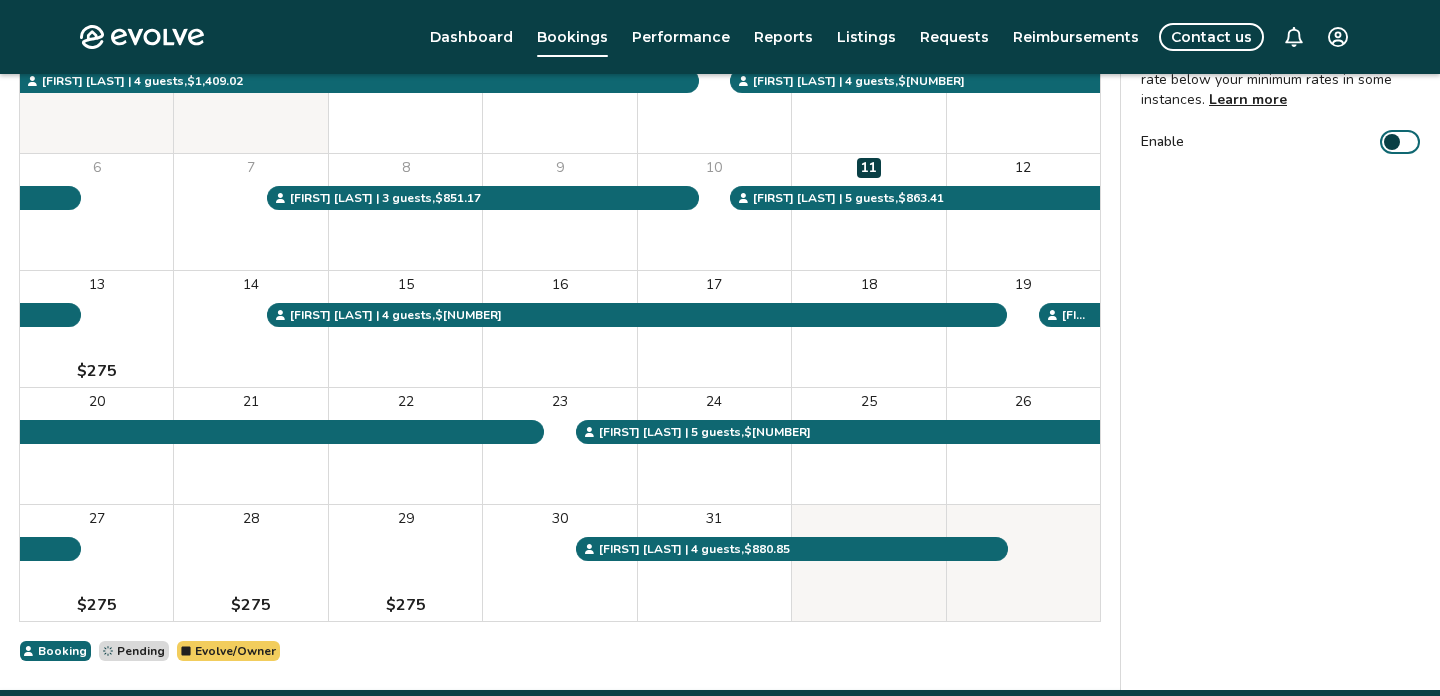 click on "[MONTH] [YEAR]  | Views Month Week [MONTH] [YEAR] Today Settings [NUMBER] [STREET], Unit [NUMBER] [MONTH] [YEAR] Sun Mon Tue Wed Thu Fri Sat [MONTH] 1 2 3 4 5 6 7 8 9 10 11 12 13 $[NUMBER] 14 15 16 17 18 19 20 21 22 23 24 25 26 27 $[NUMBER] 28 $[NUMBER] 29 $[NUMBER] 30 31 [FIRST] [LAST] | 4 guests ,  $[NUMBER] [FIRST] [LAST] | 5 guests ,  $[NUMBER] [FIRST] [LAST] | 5 guests ,  $[NUMBER] [FIRST] [LAST] | 4 guests ,  $[NUMBER] [FIRST] [LAST] | 4 guests ,  $[NUMBER] [FIRST] [LAST] | 4 guests ,  $[NUMBER] [FIRST] [LAST] | 3 guests ,  $[NUMBER] [FIRST] [LAST] | 5 guests ,  $[NUMBER] Booking Pending Evolve/Owner" at bounding box center [560, 328] 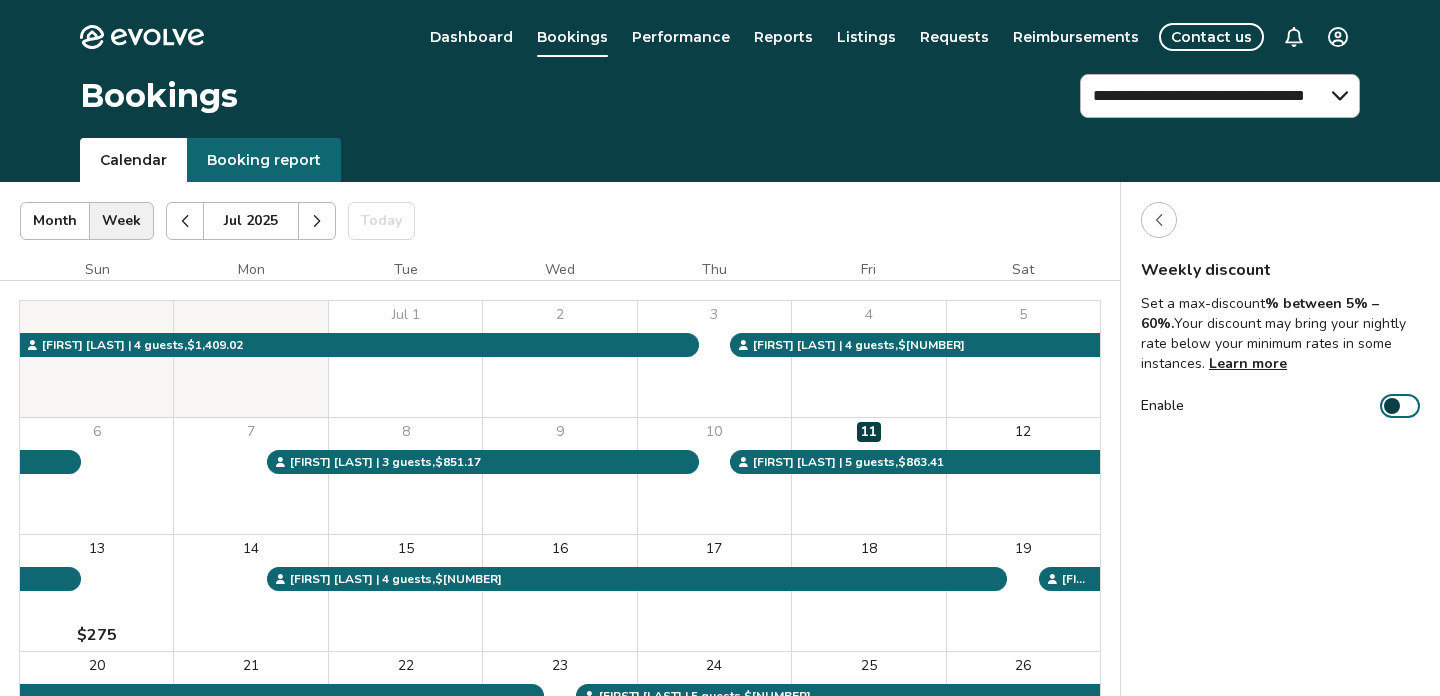 click at bounding box center [1159, 220] 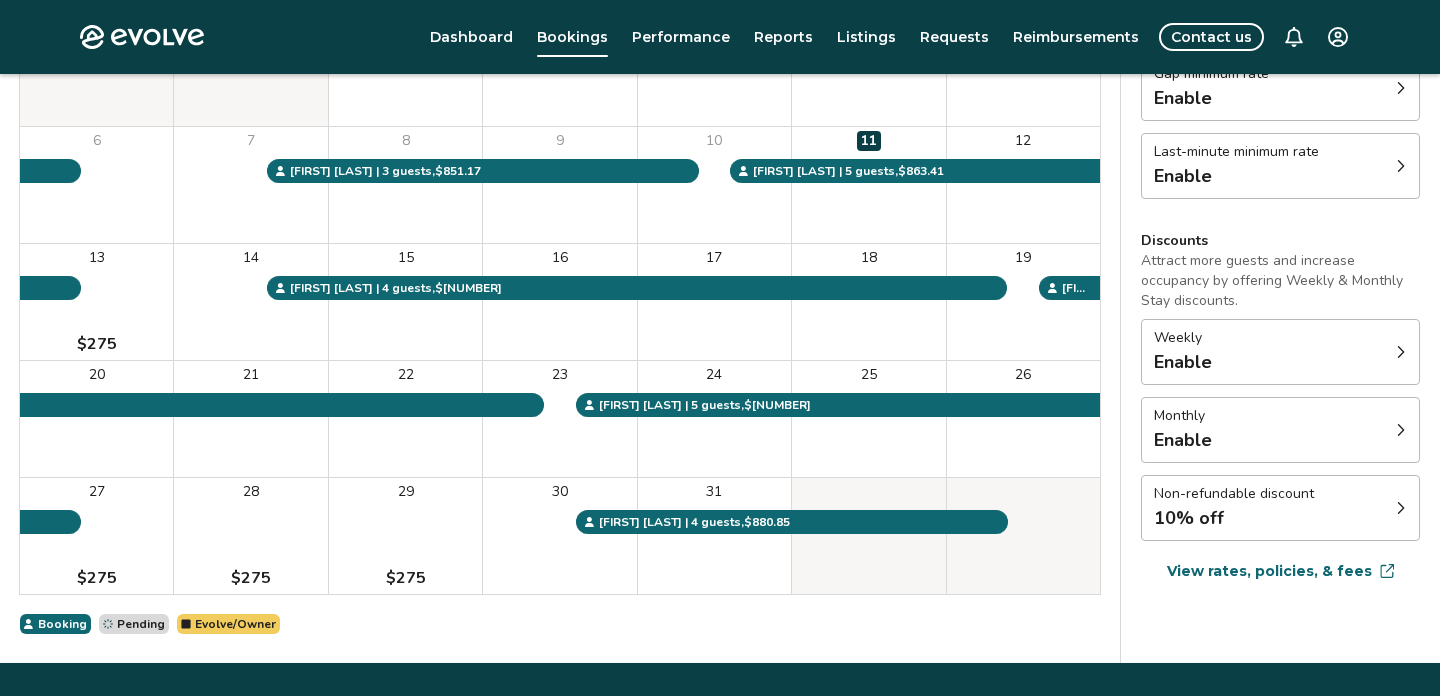 scroll, scrollTop: 299, scrollLeft: 0, axis: vertical 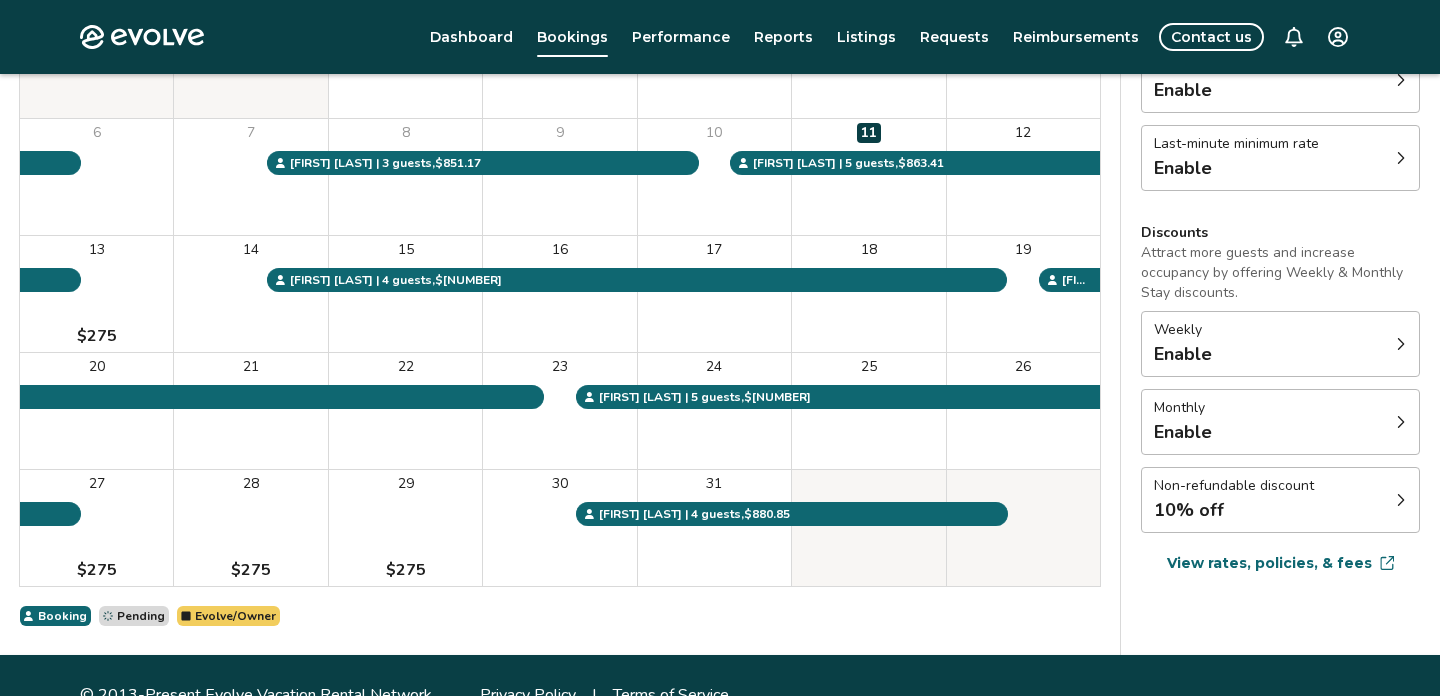 click on "10% off" at bounding box center (1234, 510) 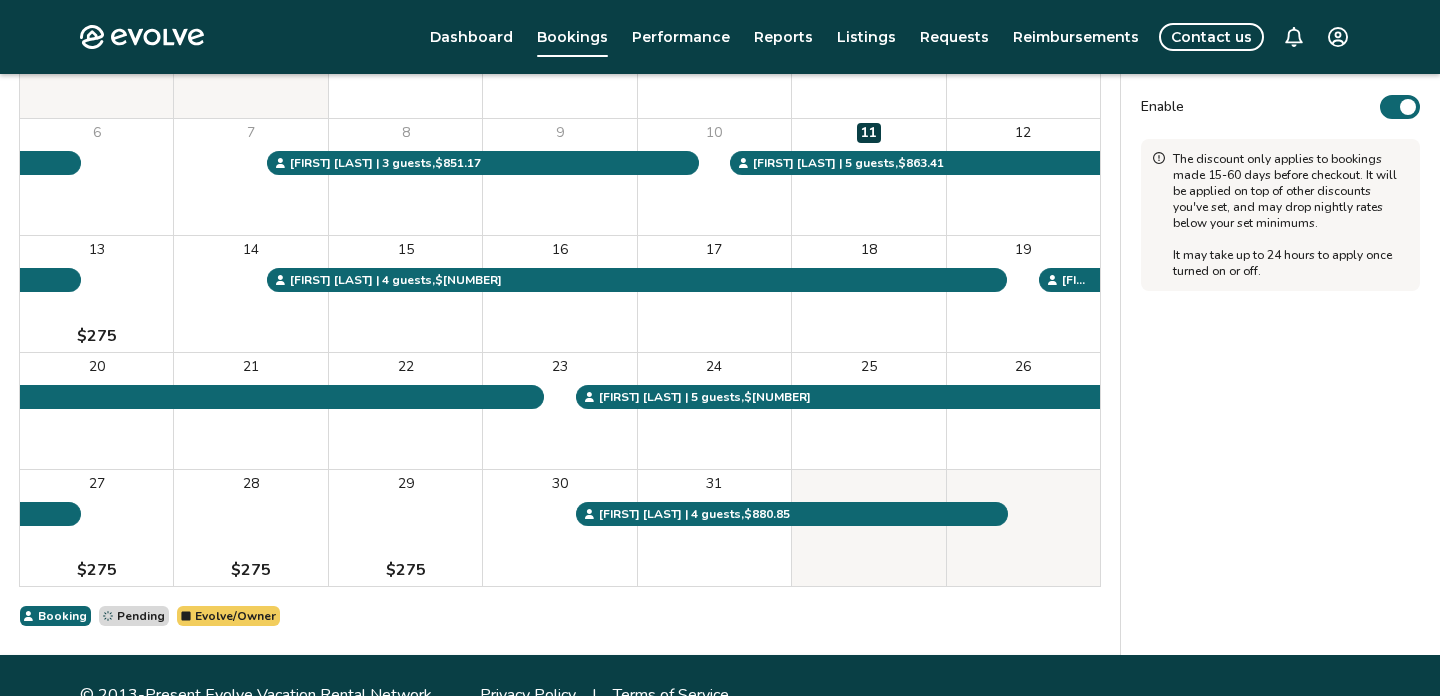 click at bounding box center [1408, 107] 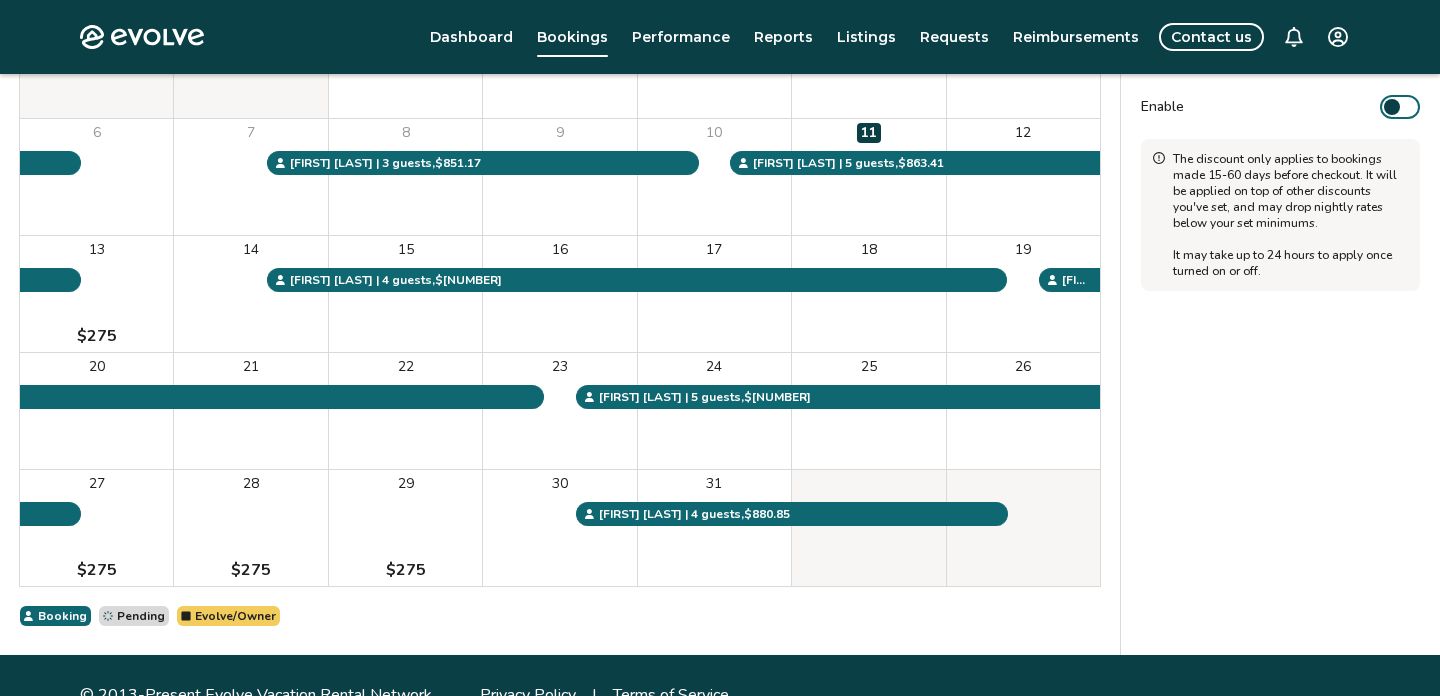scroll, scrollTop: 0, scrollLeft: 0, axis: both 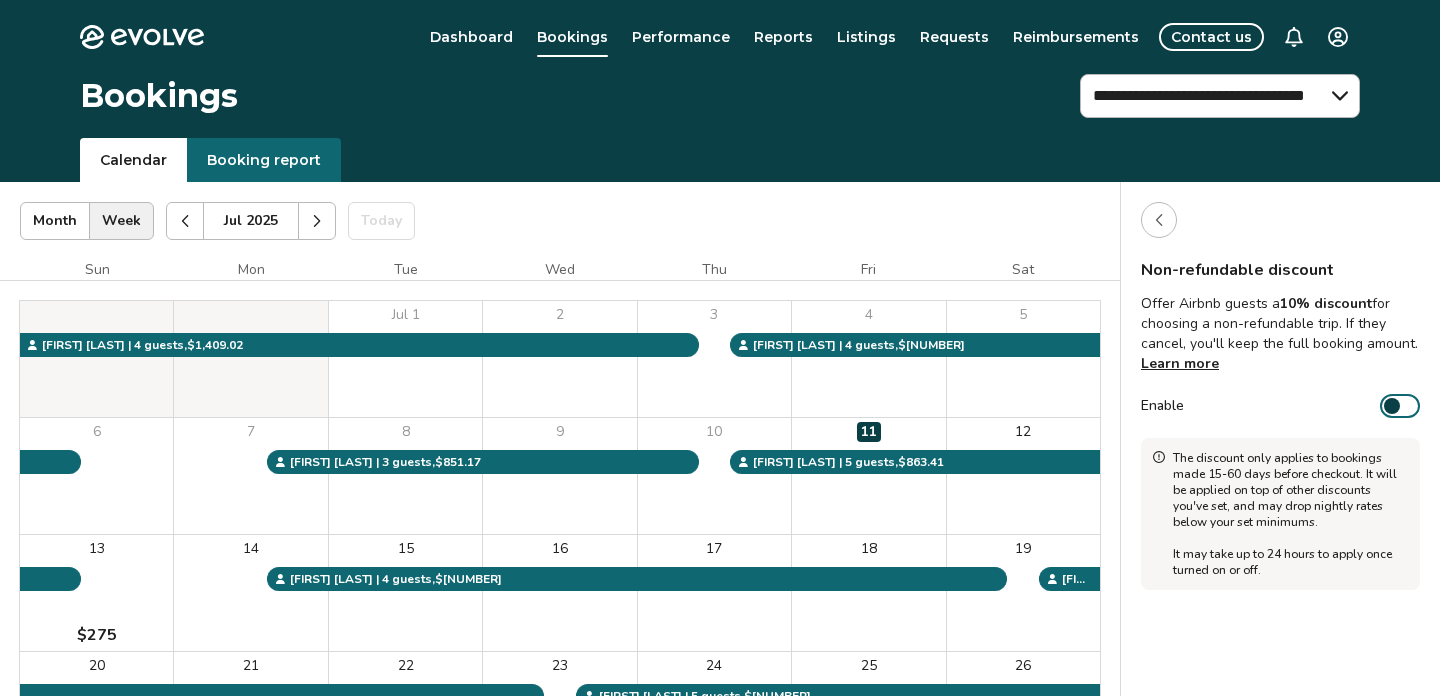 click 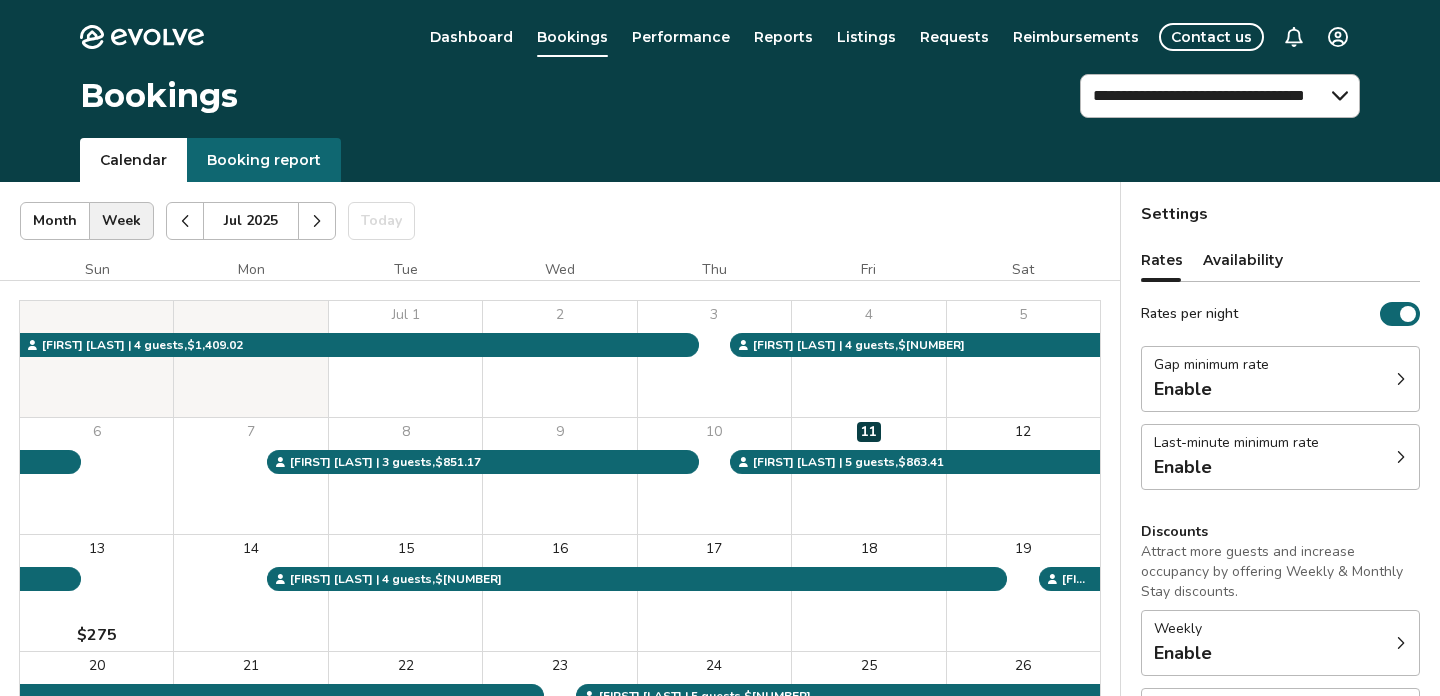 click on "Availability" at bounding box center [1243, 260] 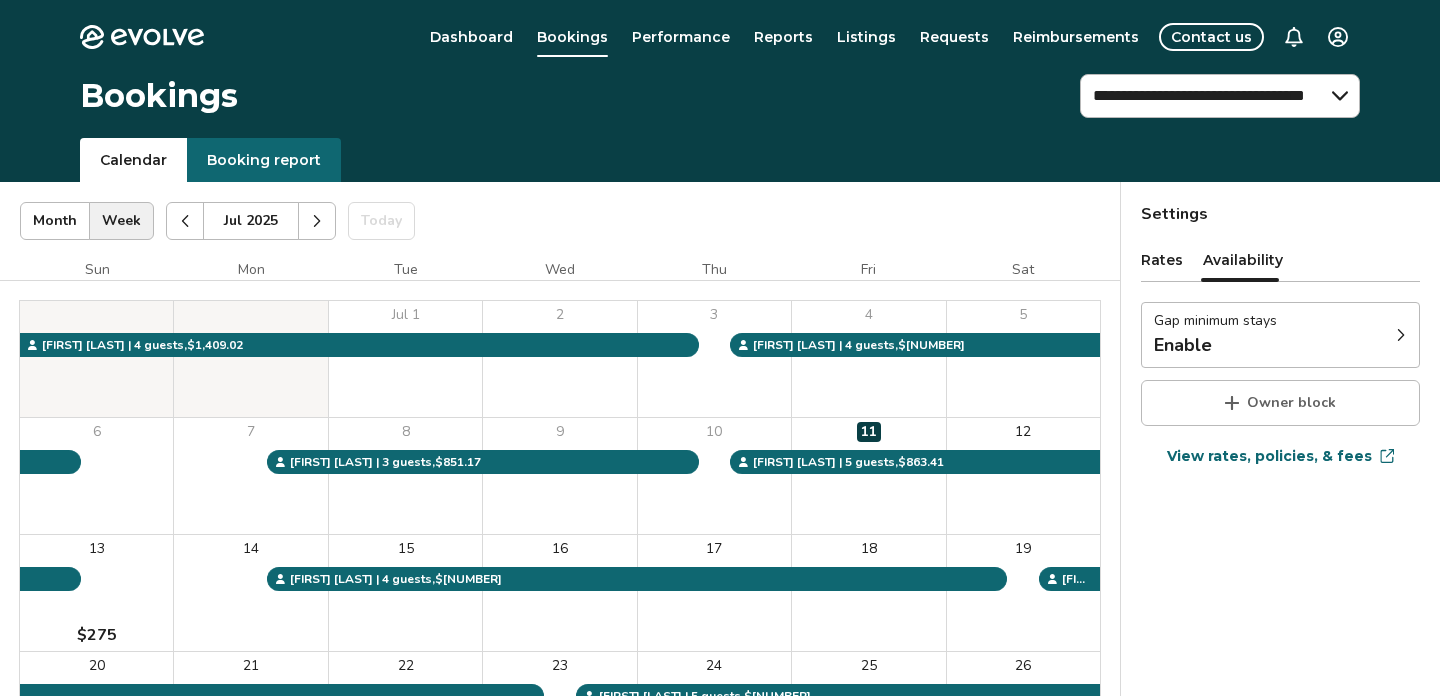 click on "Settings" at bounding box center [1174, 214] 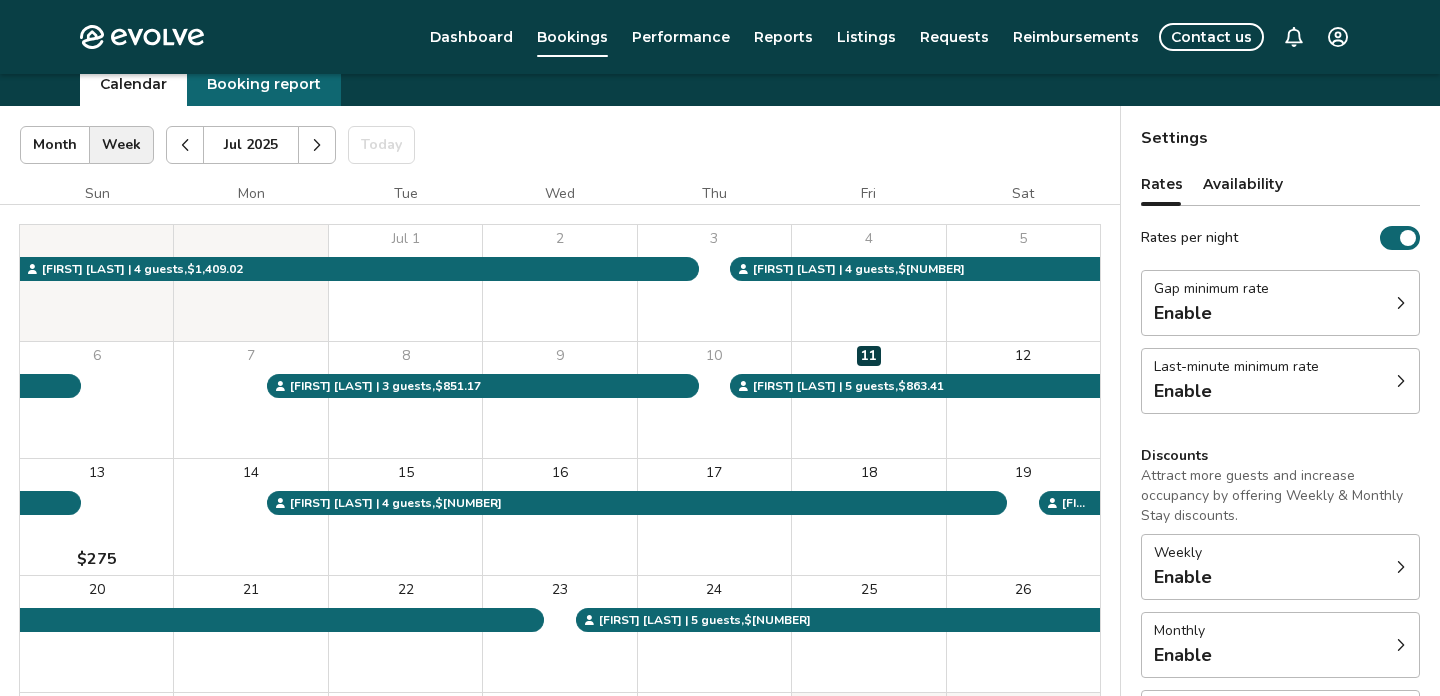 scroll, scrollTop: 75, scrollLeft: 0, axis: vertical 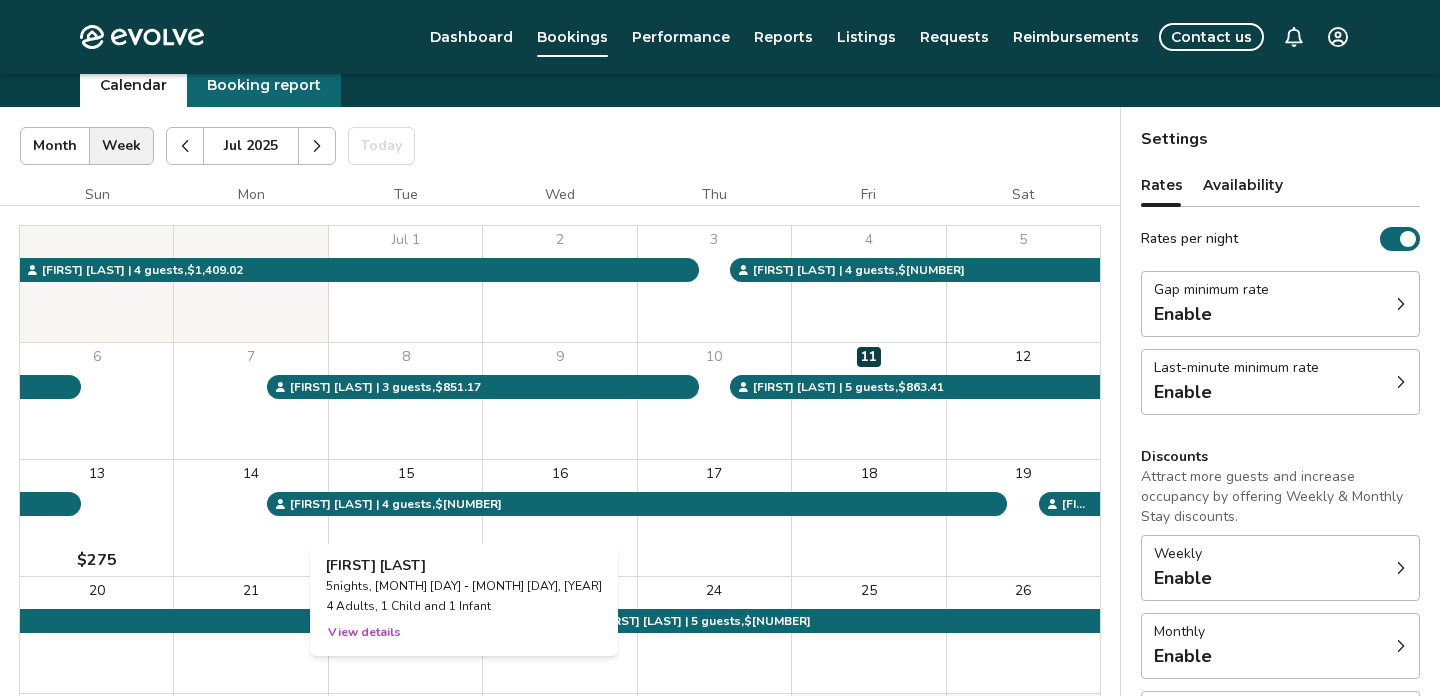 click on "View details" at bounding box center (364, 632) 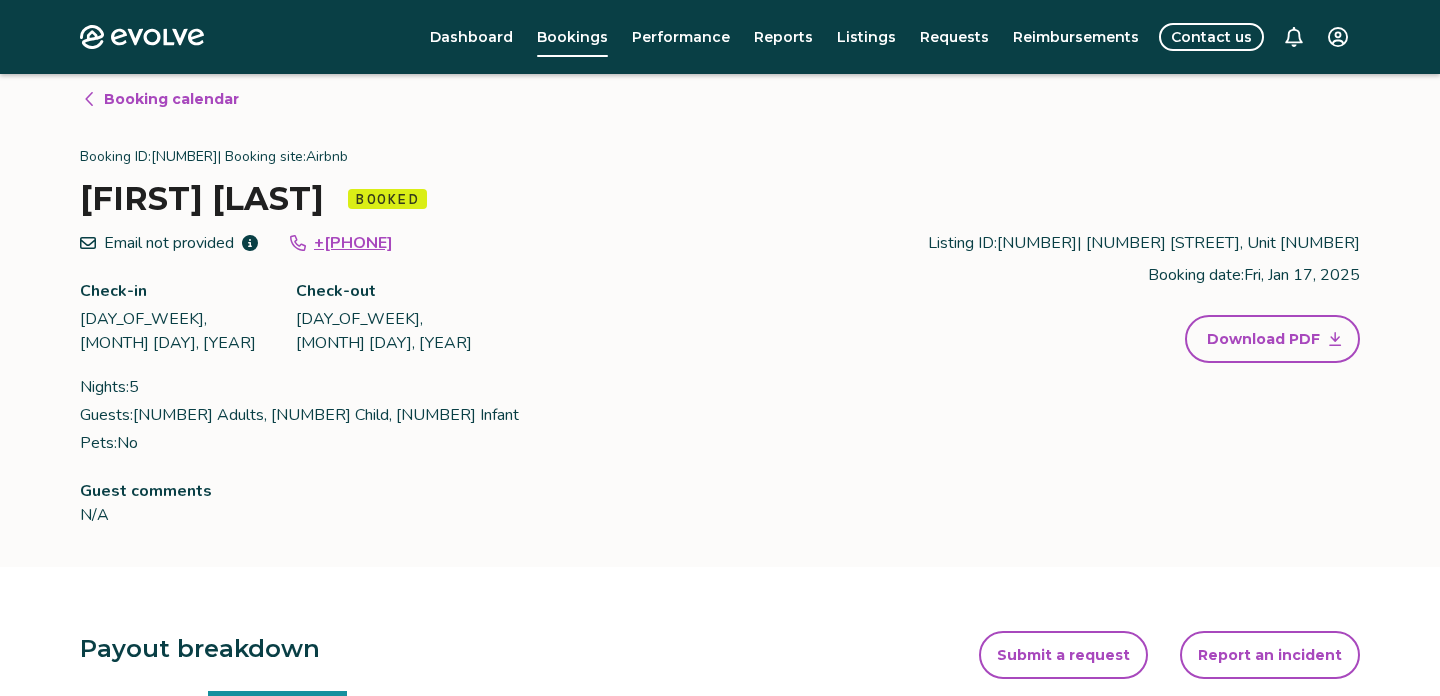 click on "Booking calendar" at bounding box center (171, 99) 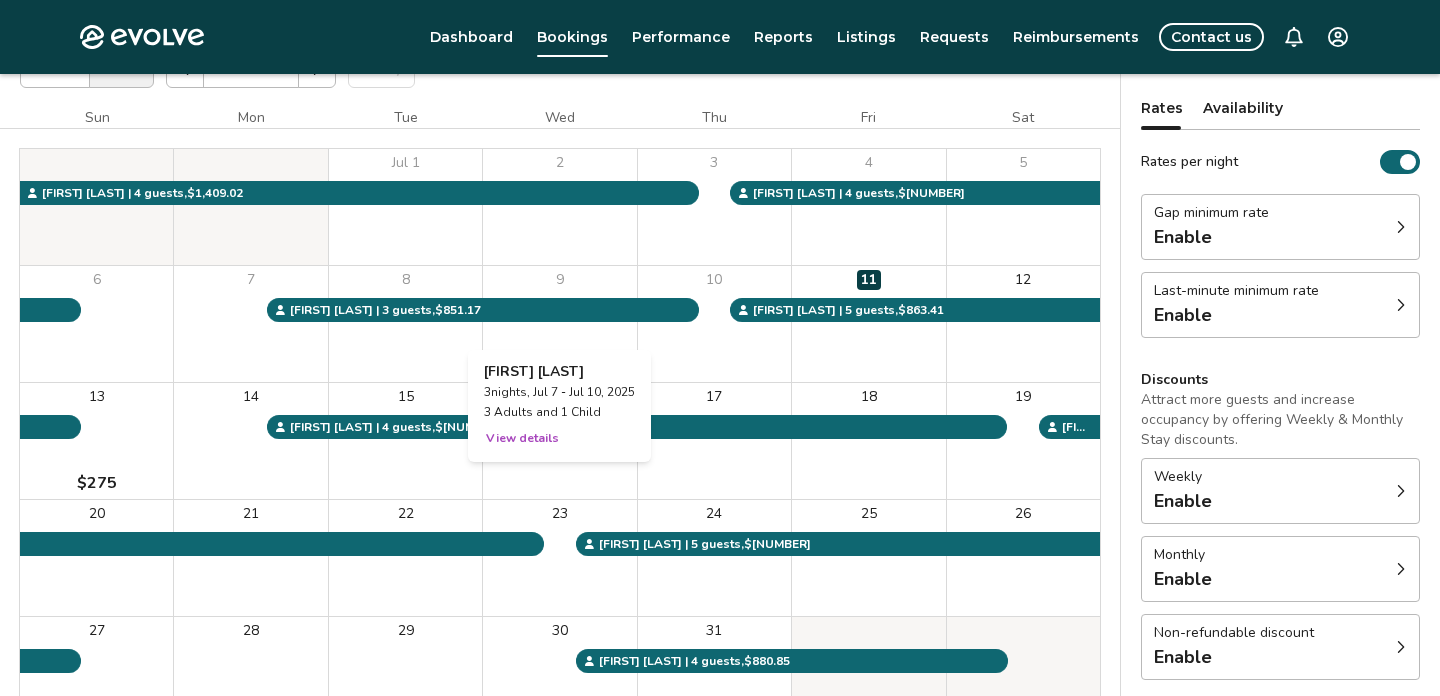 scroll, scrollTop: 156, scrollLeft: 0, axis: vertical 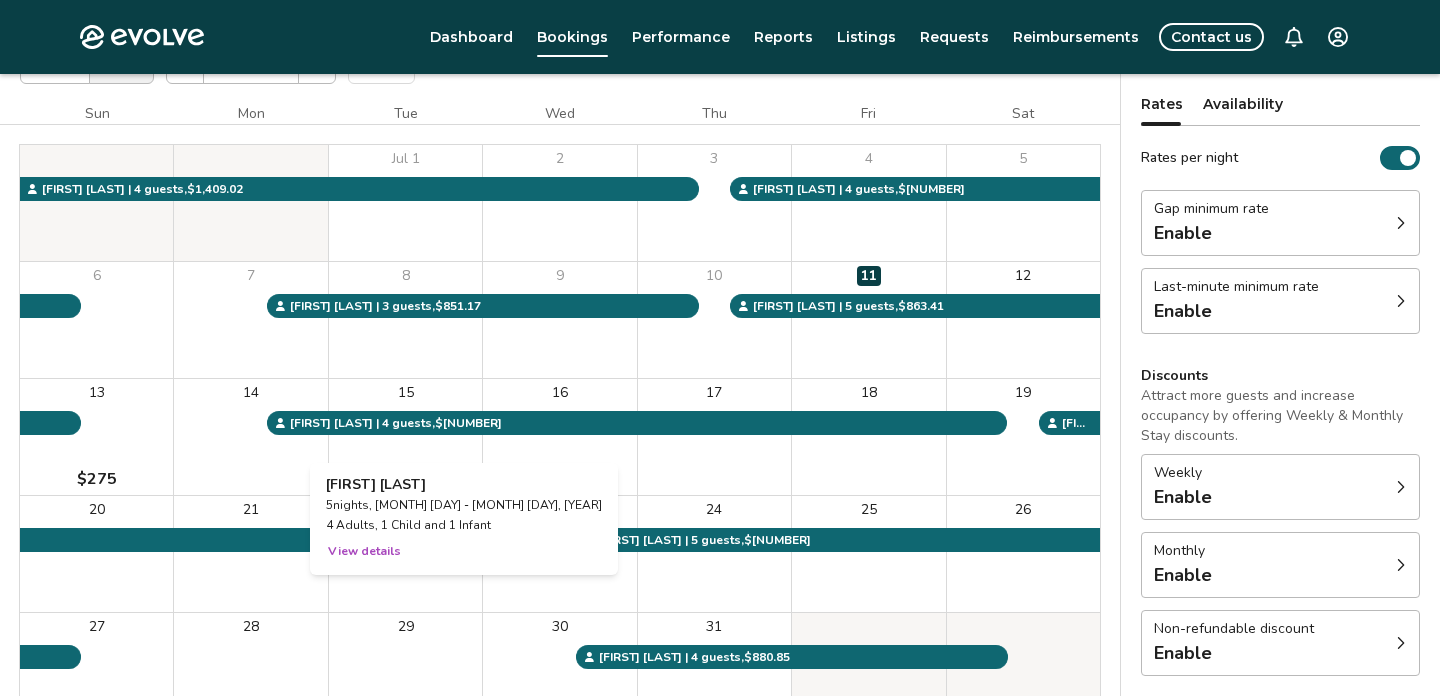click on "View details" at bounding box center (364, 551) 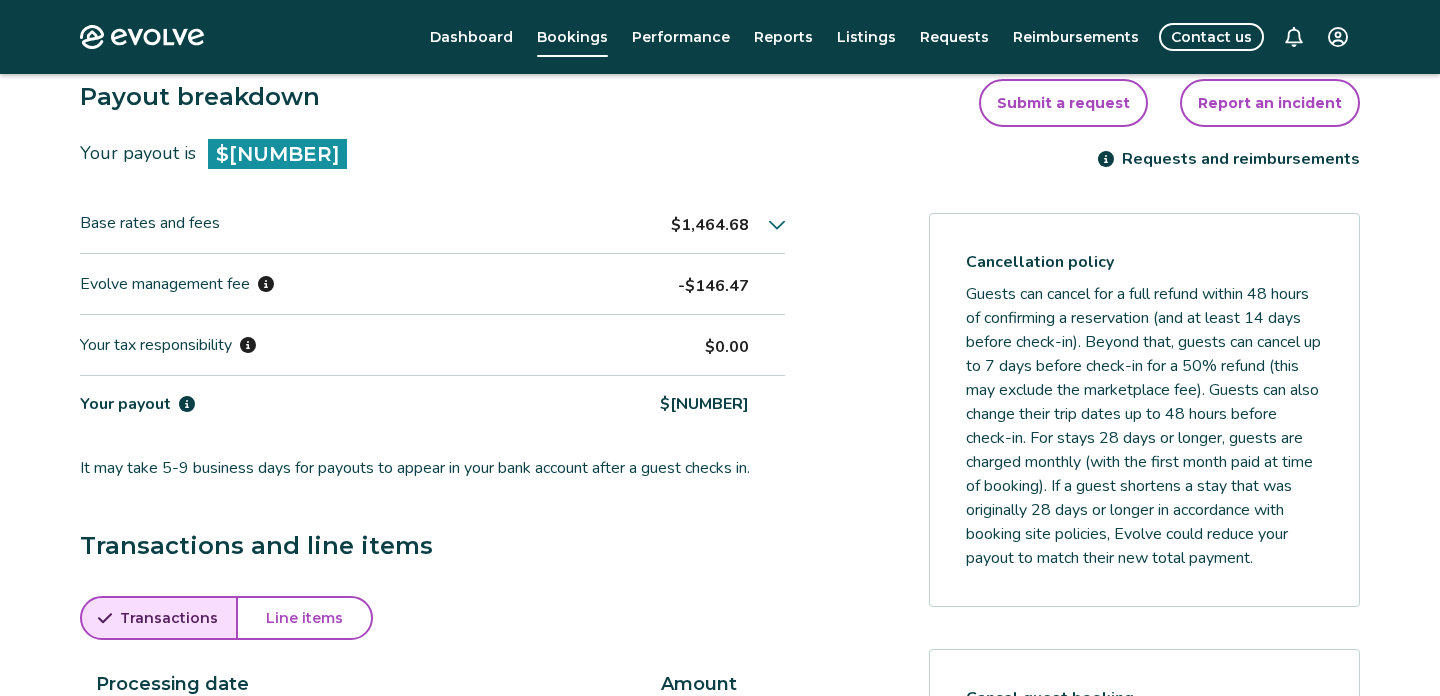 scroll, scrollTop: 526, scrollLeft: 0, axis: vertical 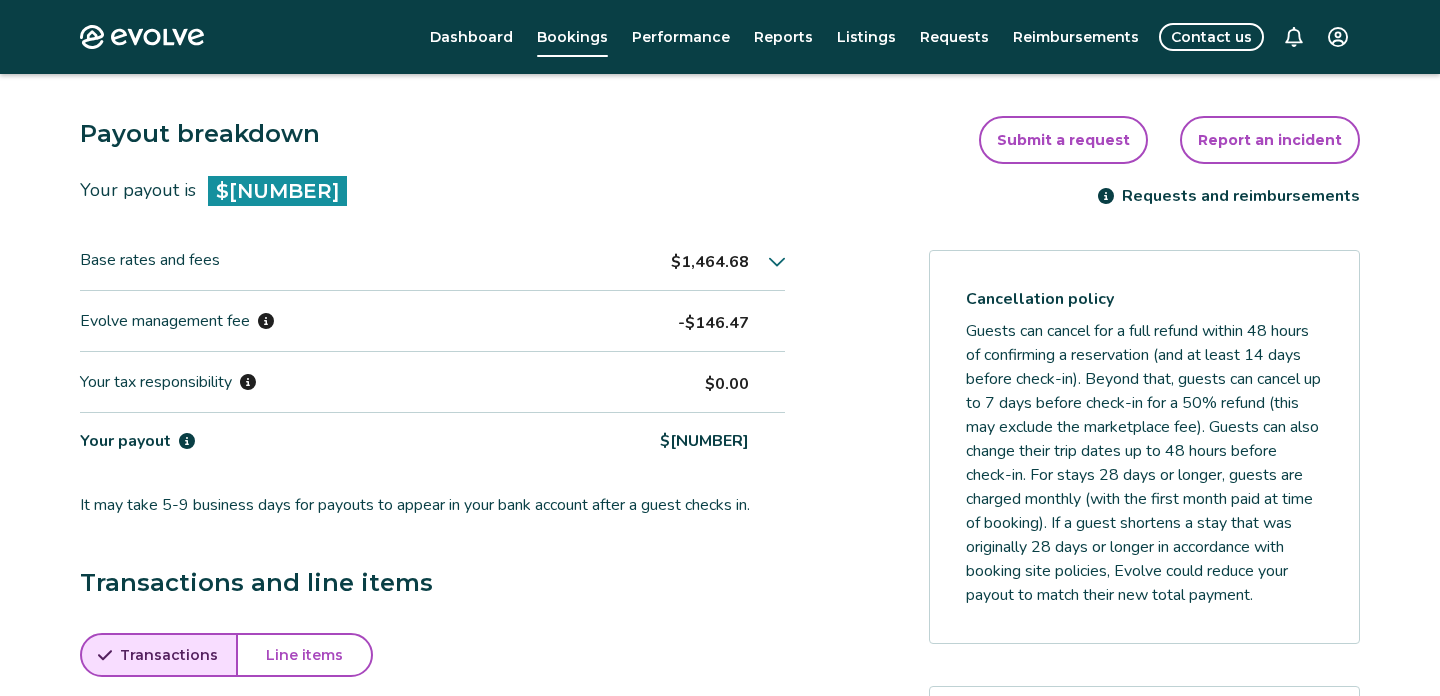 click on "$1,464.68" at bounding box center [728, 260] 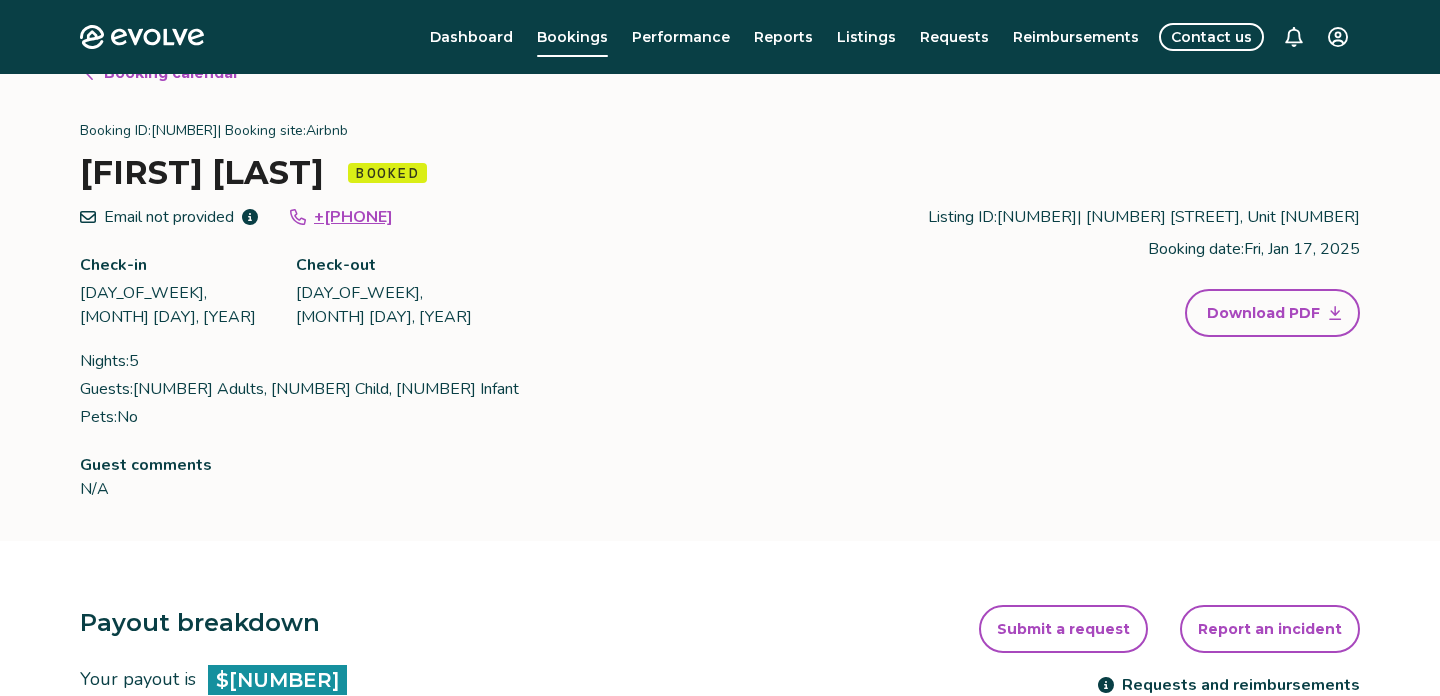 scroll, scrollTop: 0, scrollLeft: 0, axis: both 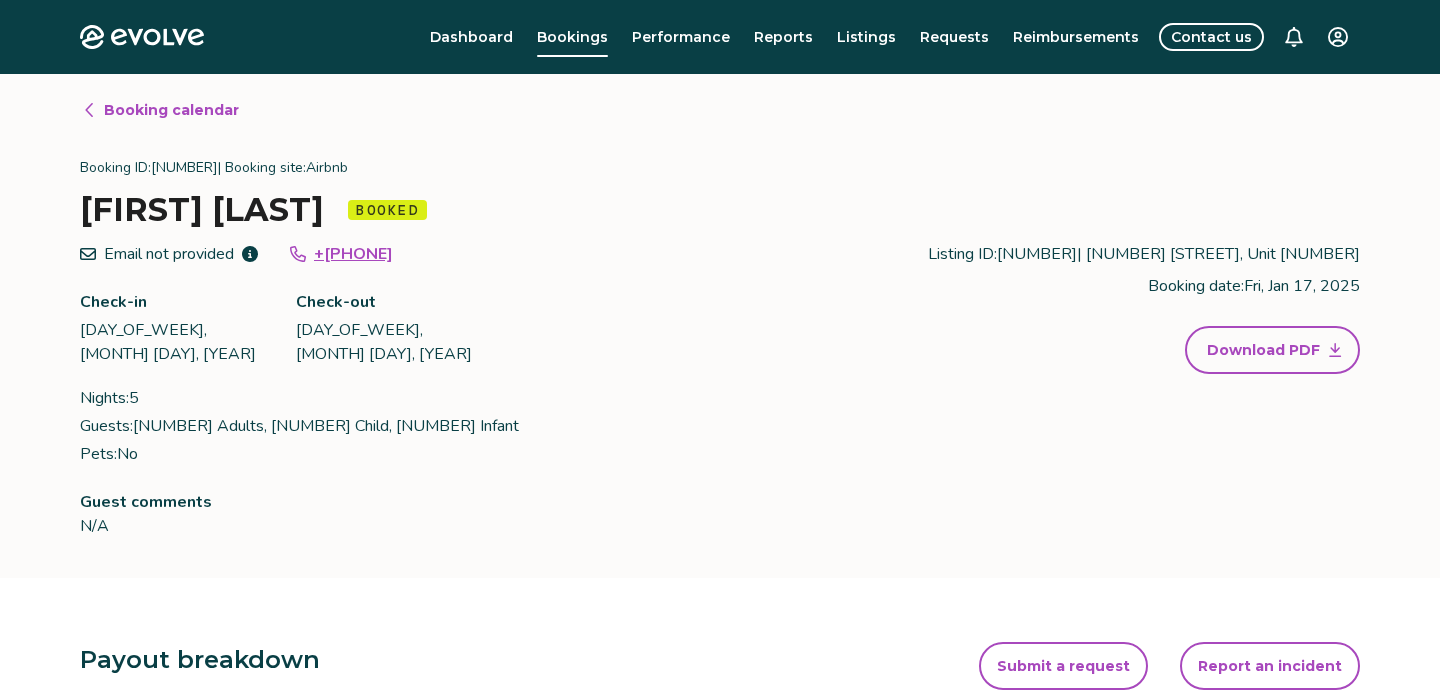 click on "Booking calendar Booking ID:  [NUMBER]  | Booking site:  Airbnb [FIRST] [LAST] Booked Email not provided +[PHONE] Check-in [DAY_OF_WEEK], [MONTH] [DAY], [YEAR] Check-out [DAY_OF_WEEK], [MONTH] [DAY], [YEAR] Nights:  [NUMBER] Guests:  [NUMBER] Adults, [NUMBER] Child, [NUMBER] Infant Pets:  No Listing ID:  [NUMBER]  |   [NUMBER] [STREET], Unit [NUMBER] Booking date:  [DAY_OF_WEEK], [MONTH] [DAY], [YEAR] Download PDF Guest comments N/A" at bounding box center [720, 326] 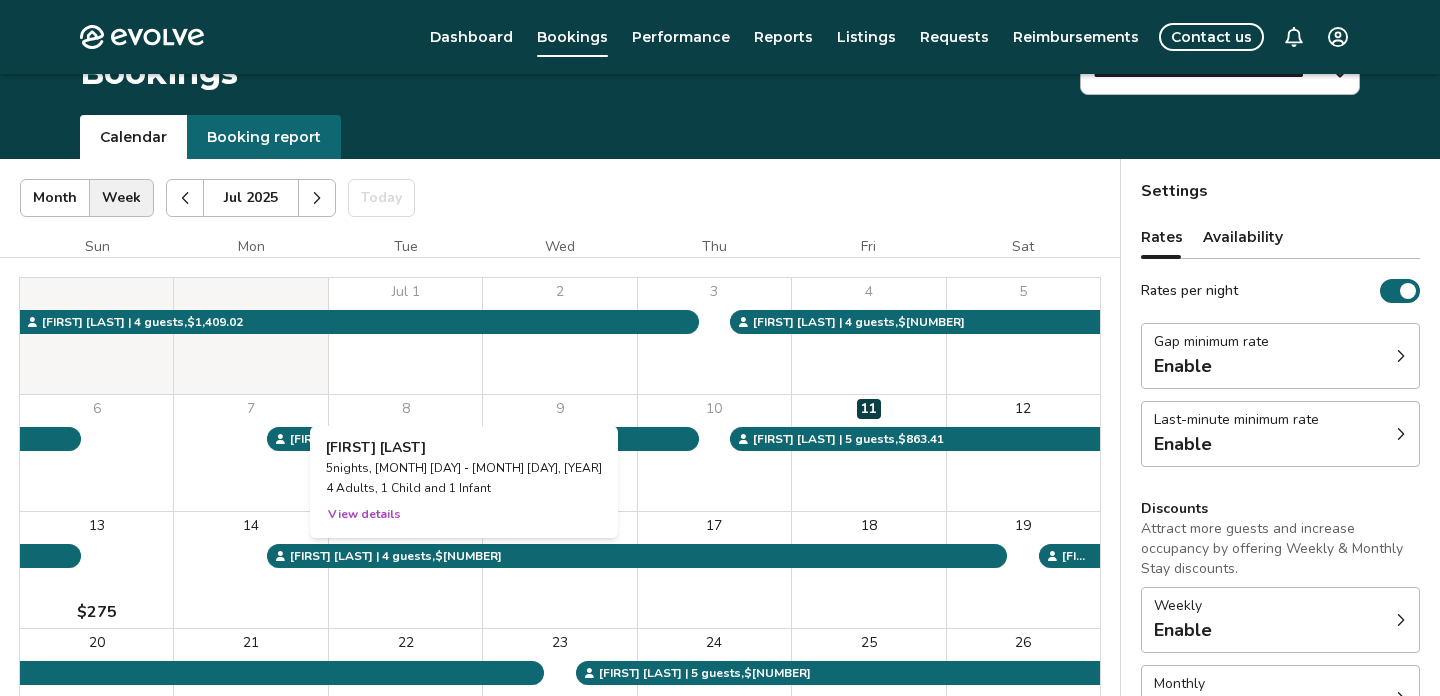 scroll, scrollTop: 0, scrollLeft: 0, axis: both 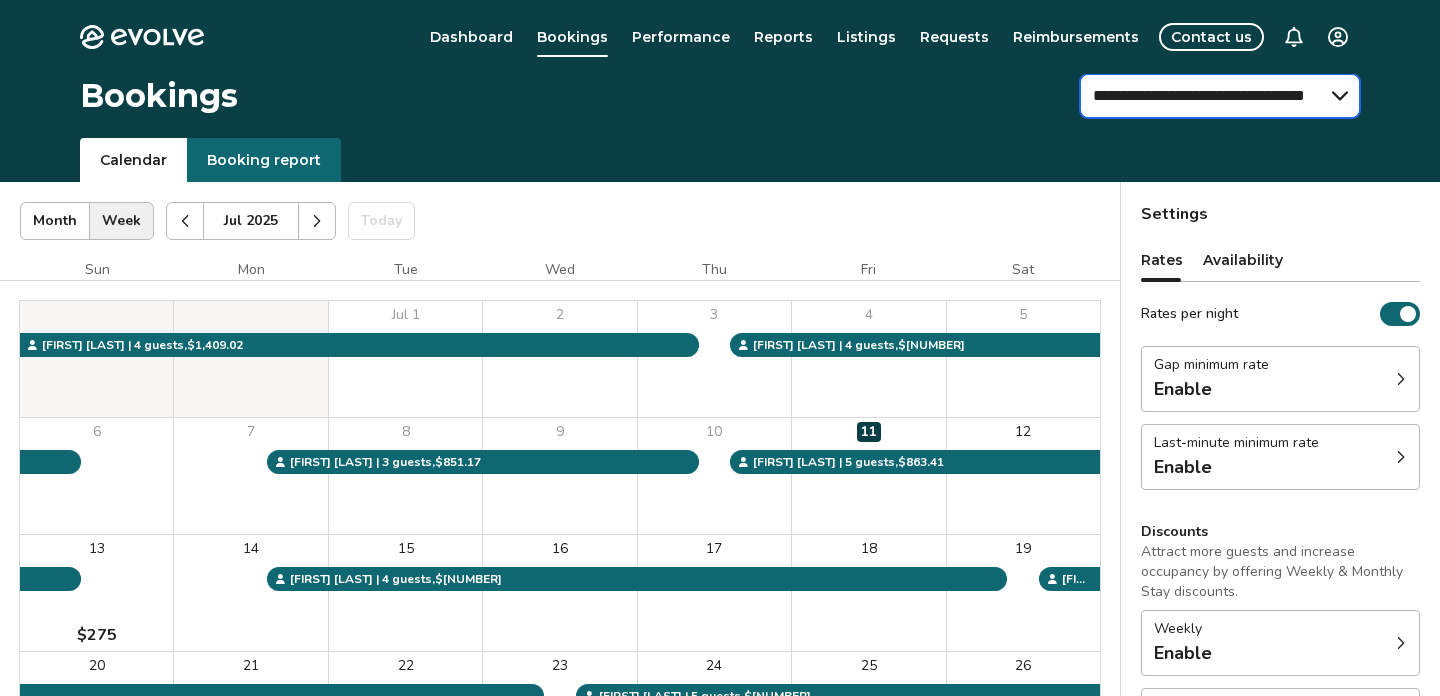 click on "**********" at bounding box center (1220, 96) 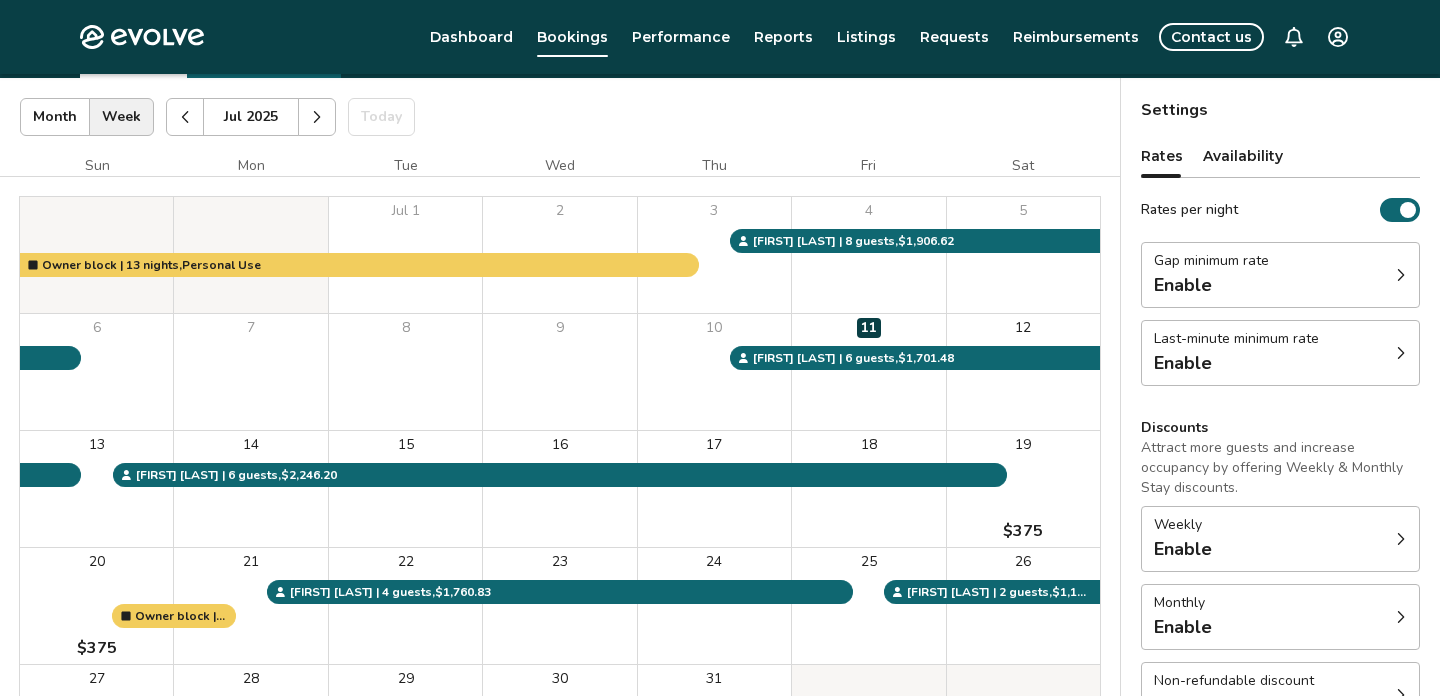 scroll, scrollTop: 108, scrollLeft: 0, axis: vertical 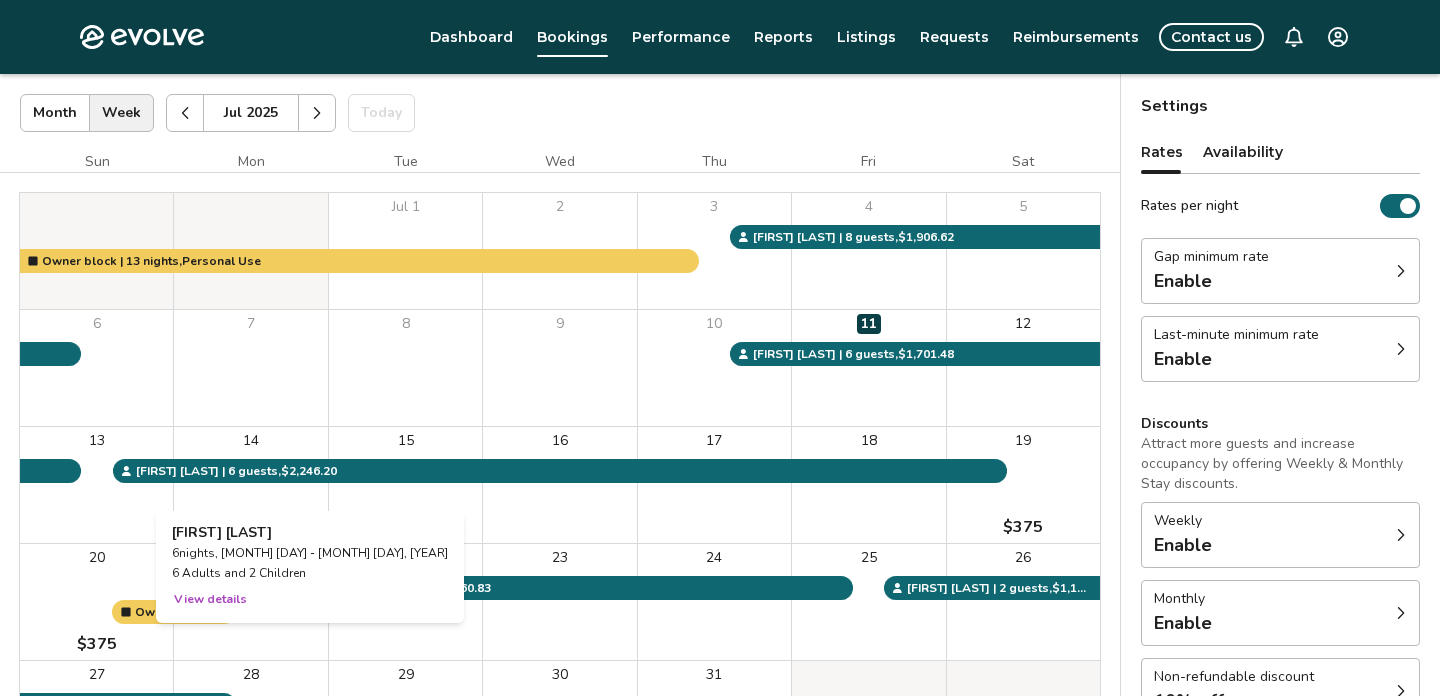 click on "View details" at bounding box center [210, 599] 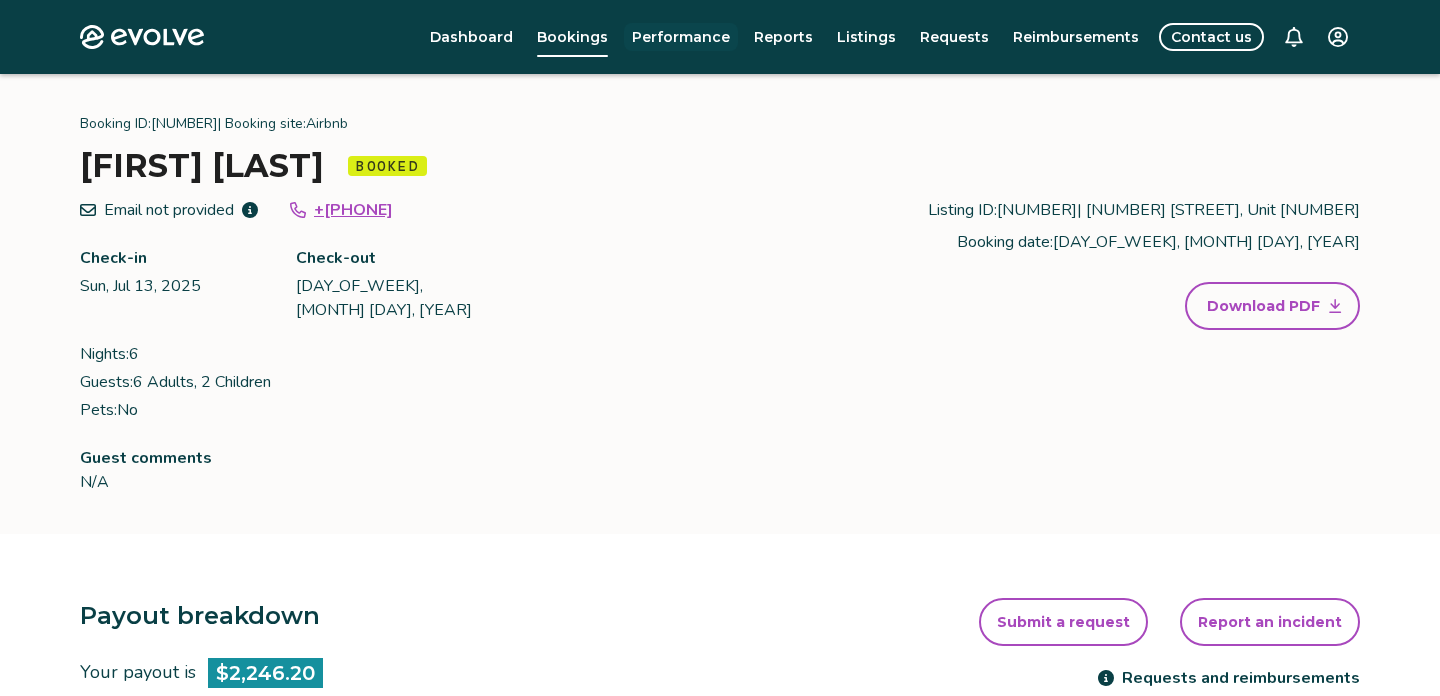 scroll, scrollTop: 0, scrollLeft: 0, axis: both 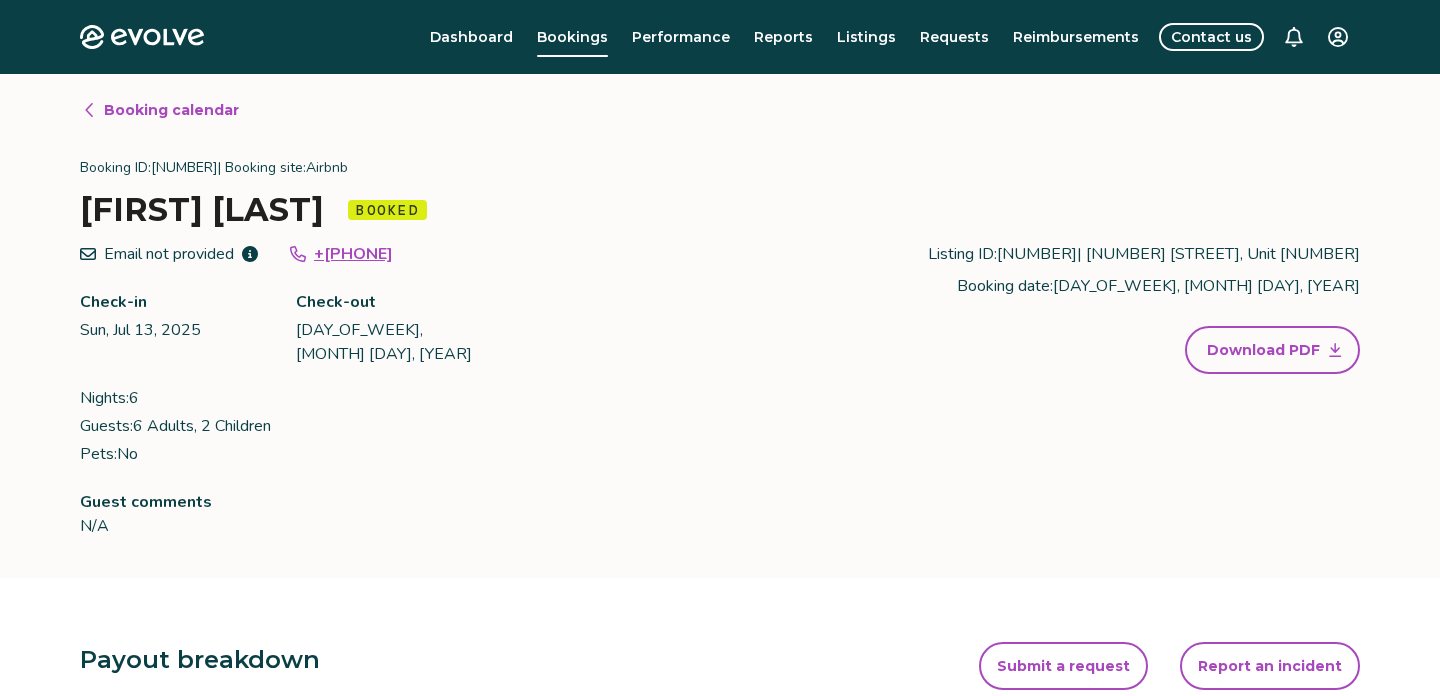 click on "Booking calendar" at bounding box center [171, 110] 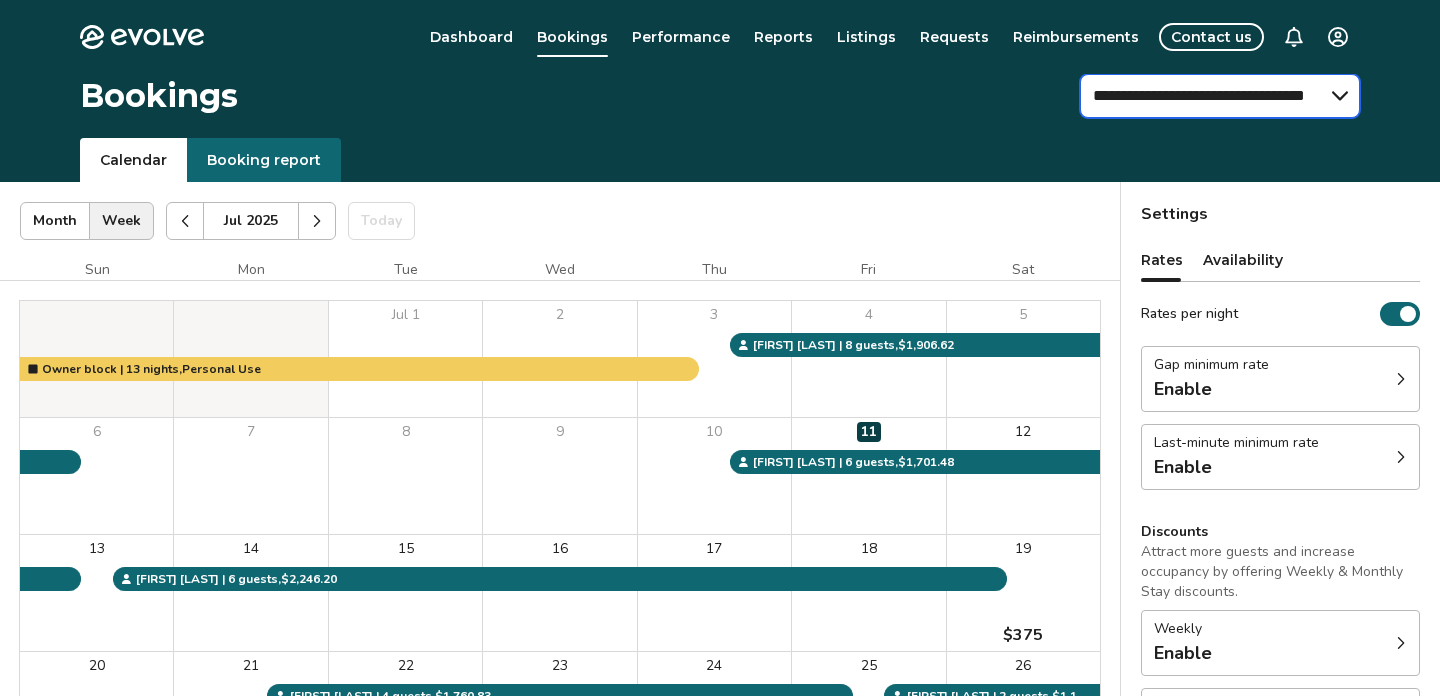 click on "**********" at bounding box center (1220, 96) 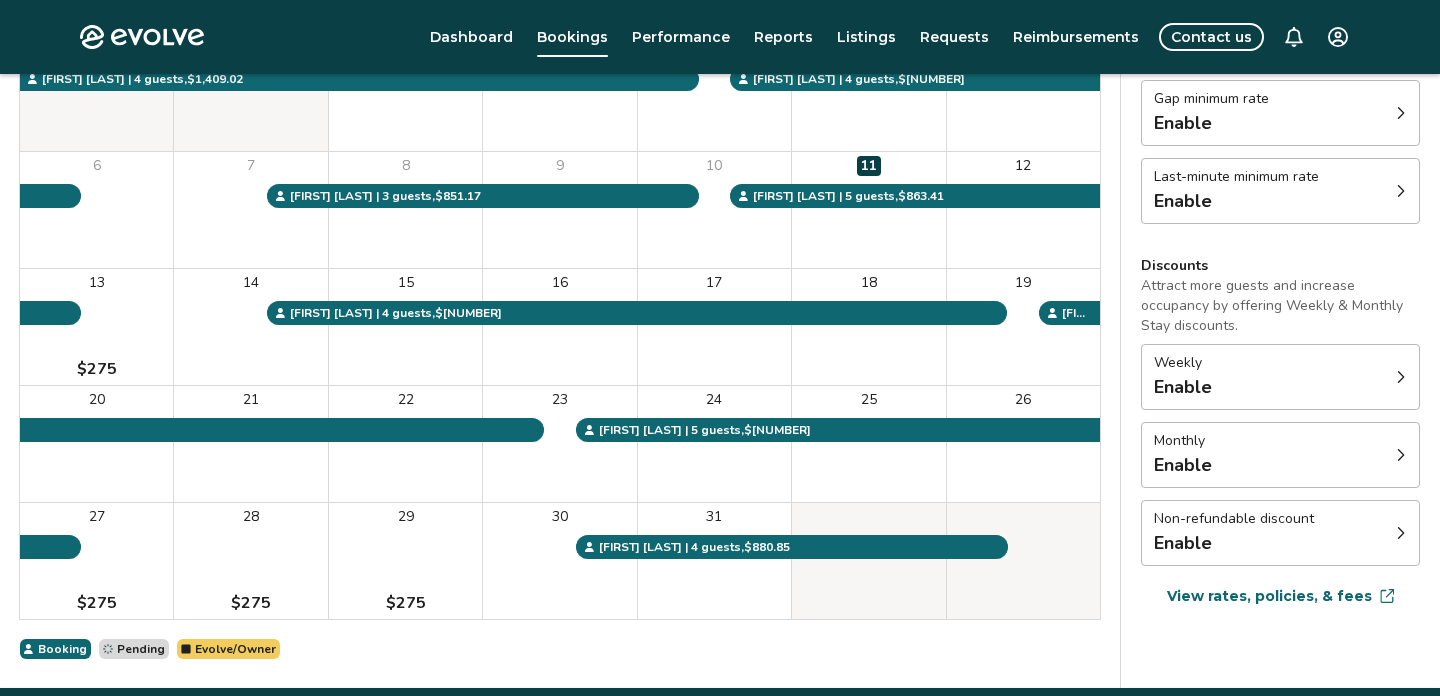 scroll, scrollTop: 264, scrollLeft: 0, axis: vertical 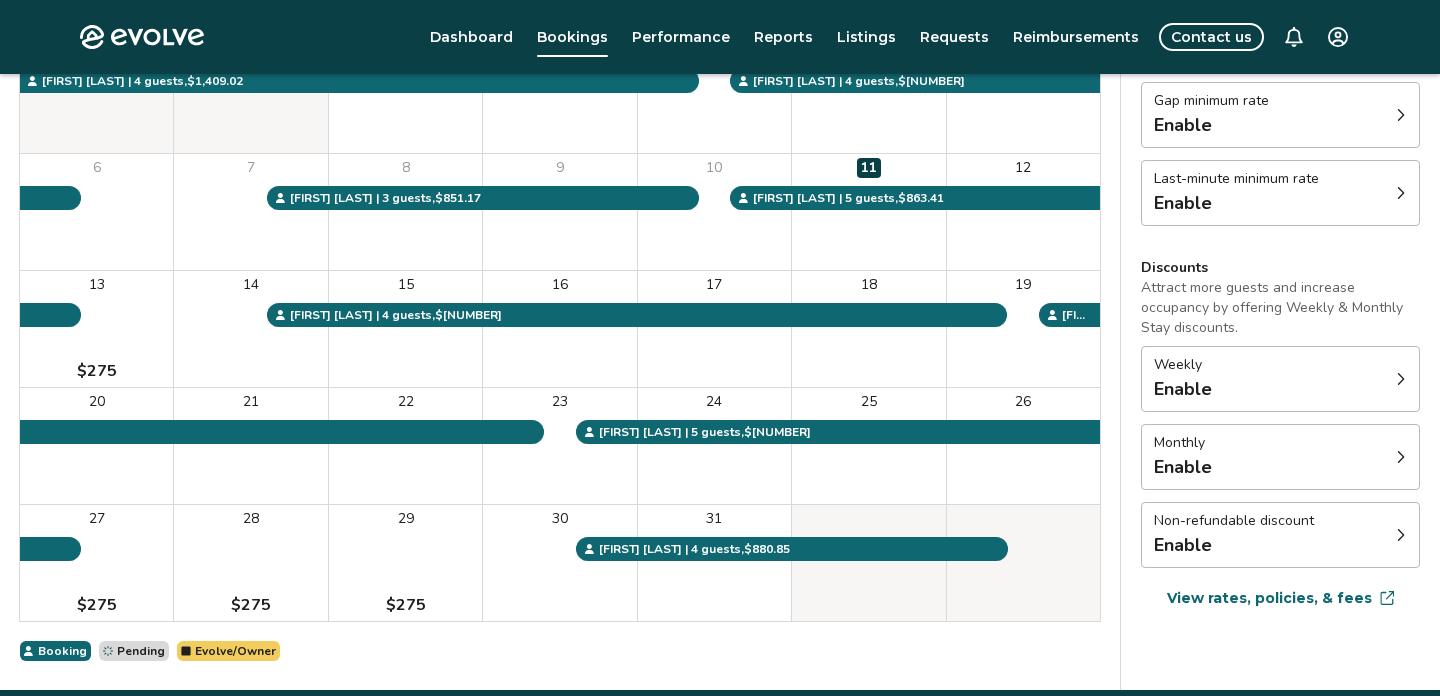 click on "[MONTH] [YEAR]  | Views Month Week [MONTH] [YEAR] Today Settings [NUMBER] [STREET], Unit [NUMBER] [MONTH] [YEAR] Sun Mon Tue Wed Thu Fri Sat [MONTH] 1 2 3 4 5 6 7 8 9 10 11 12 13 $[NUMBER] 14 15 16 17 18 19 20 21 22 23 24 25 26 27 $[NUMBER] 28 $[NUMBER] 29 $[NUMBER] 30 31 [FIRST] [LAST] | 4 guests ,  $[NUMBER] [FIRST] [LAST] | 5 guests ,  $[NUMBER] [FIRST] [LAST] | 5 guests ,  $[NUMBER] [FIRST] [LAST] | 4 guests ,  $[NUMBER] [FIRST] [LAST] | 4 guests ,  $[NUMBER] [FIRST] [LAST] | 4 guests ,  $[NUMBER] [FIRST] [LAST] | 3 guests ,  $[NUMBER] [FIRST] [LAST] | 5 guests ,  $[NUMBER] Booking Pending Evolve/Owner" at bounding box center (560, 328) 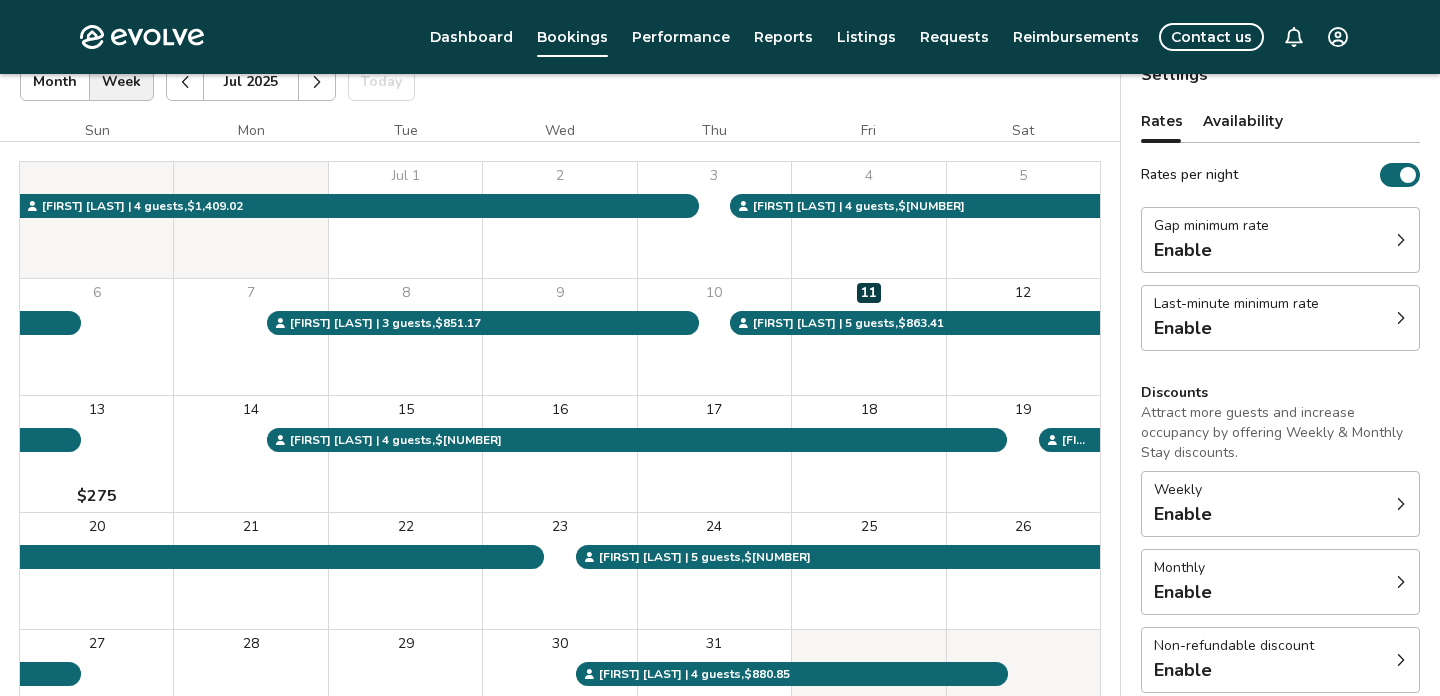 scroll, scrollTop: 138, scrollLeft: 0, axis: vertical 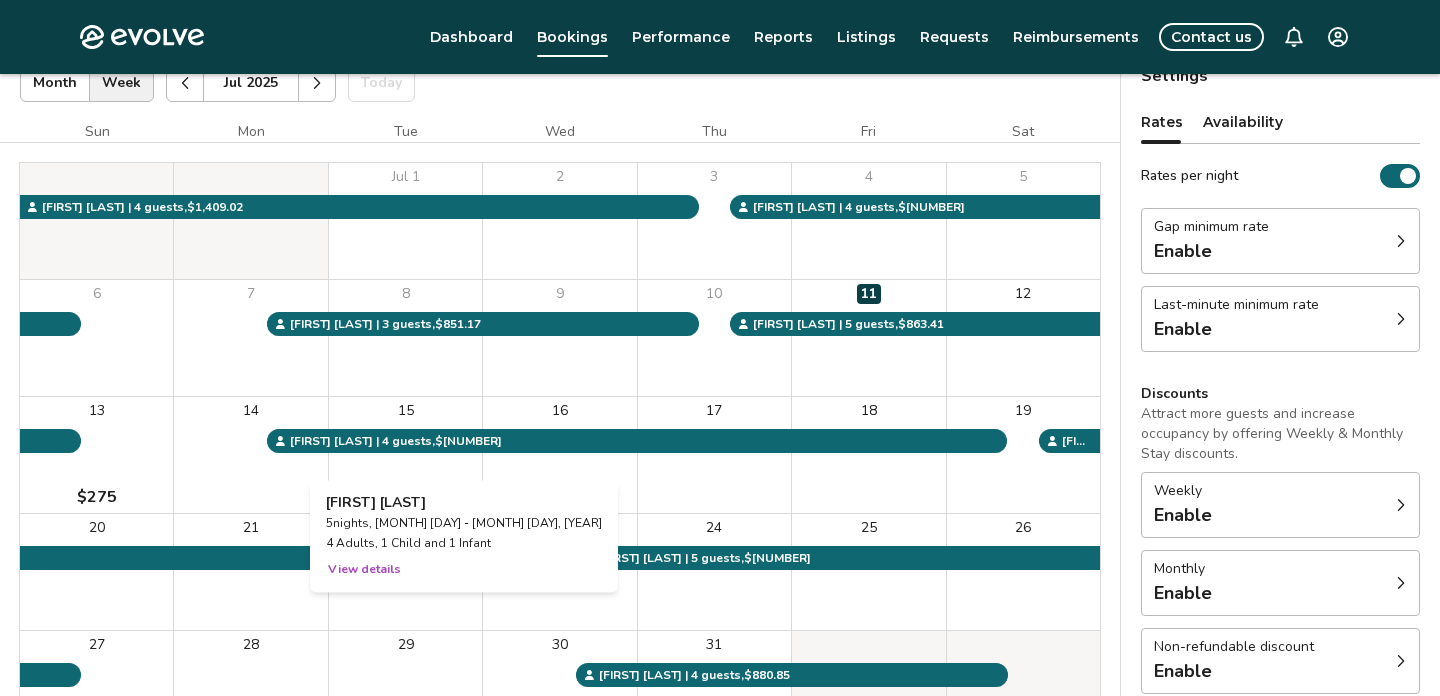 click on "View details" at bounding box center [364, 569] 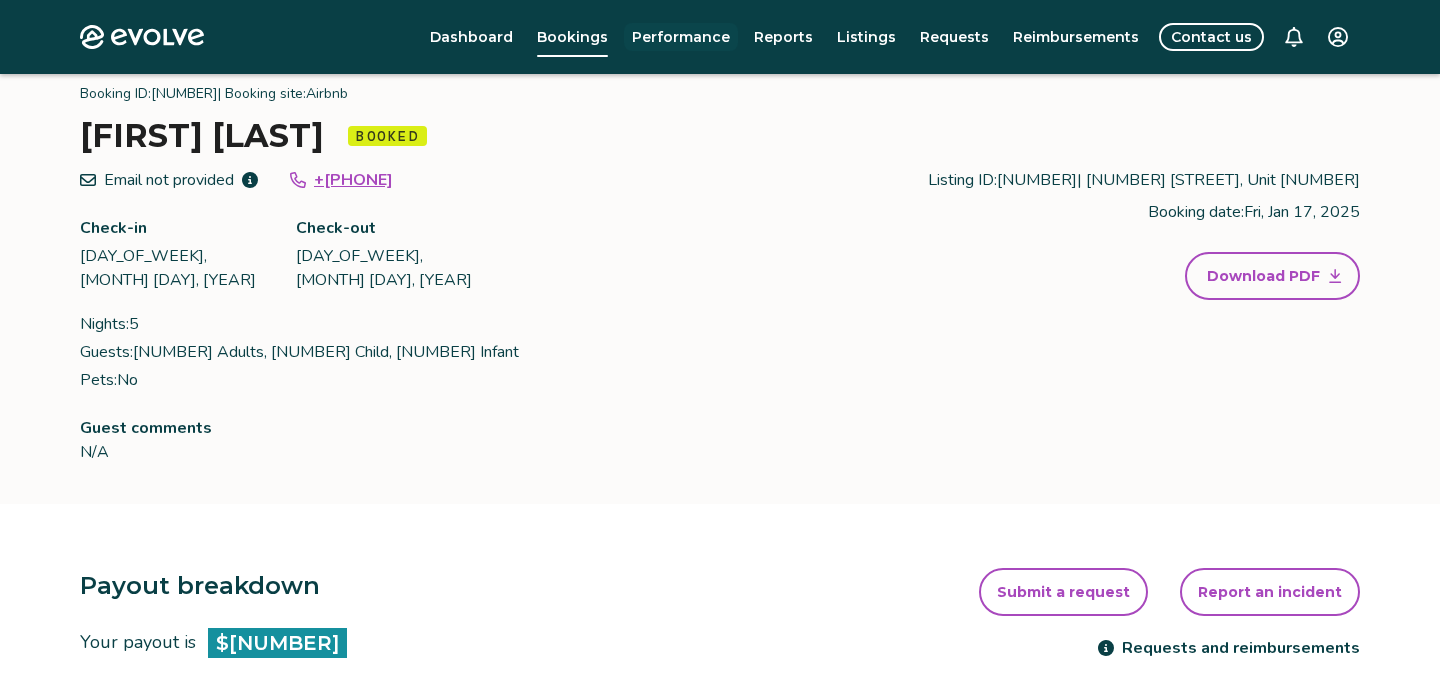 scroll, scrollTop: 0, scrollLeft: 0, axis: both 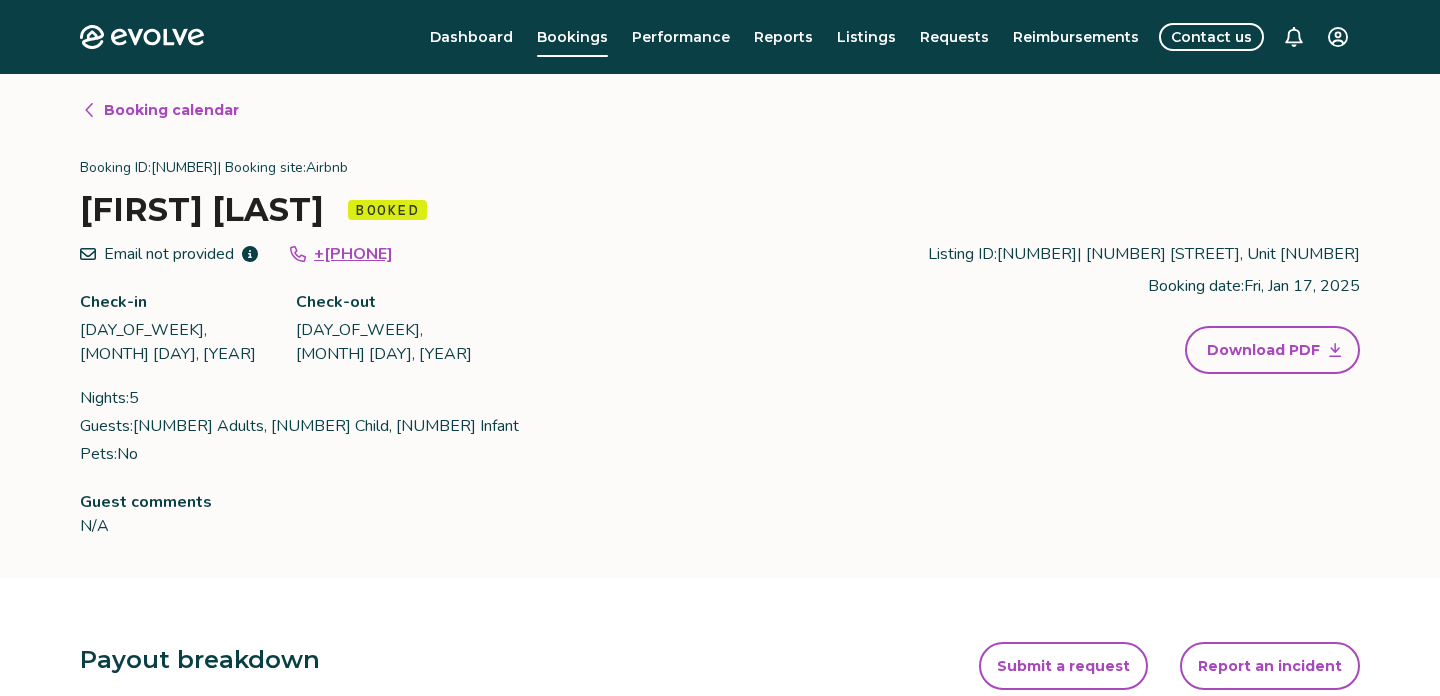 click on "Booking calendar" at bounding box center [171, 110] 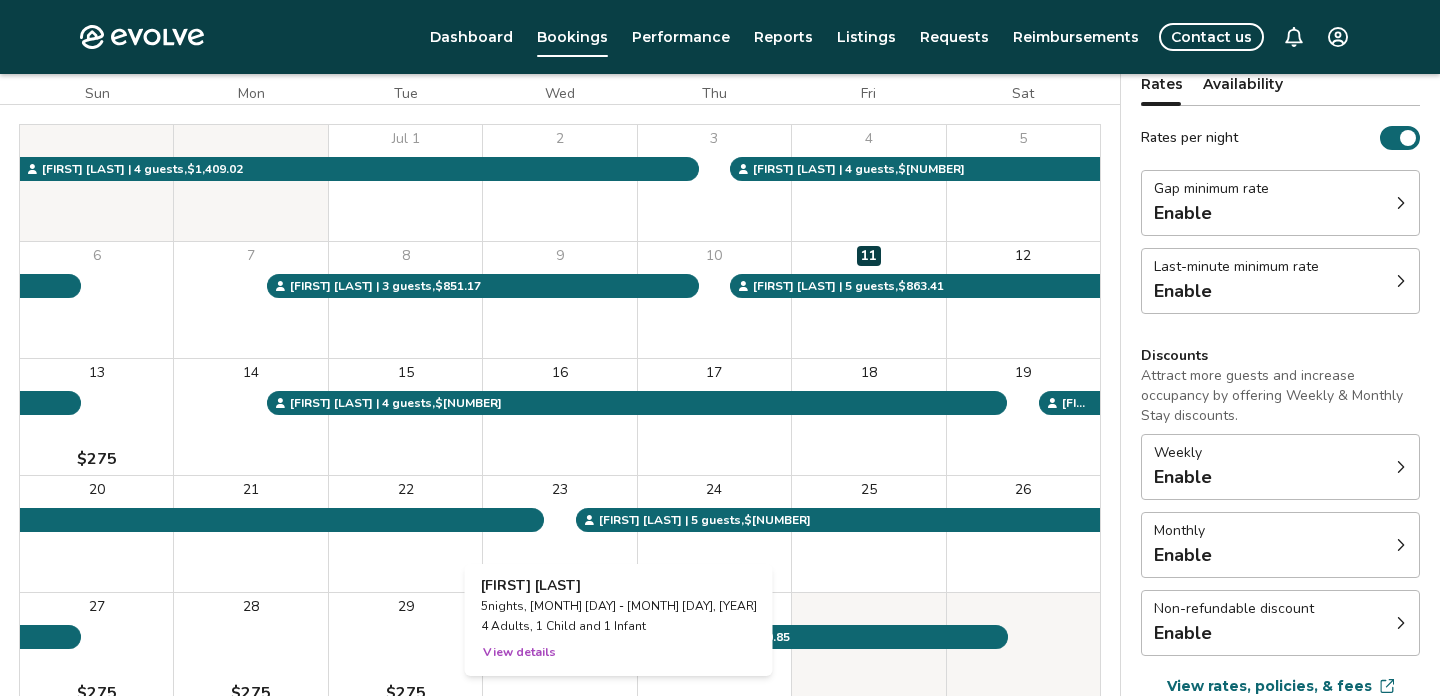 scroll, scrollTop: 0, scrollLeft: 0, axis: both 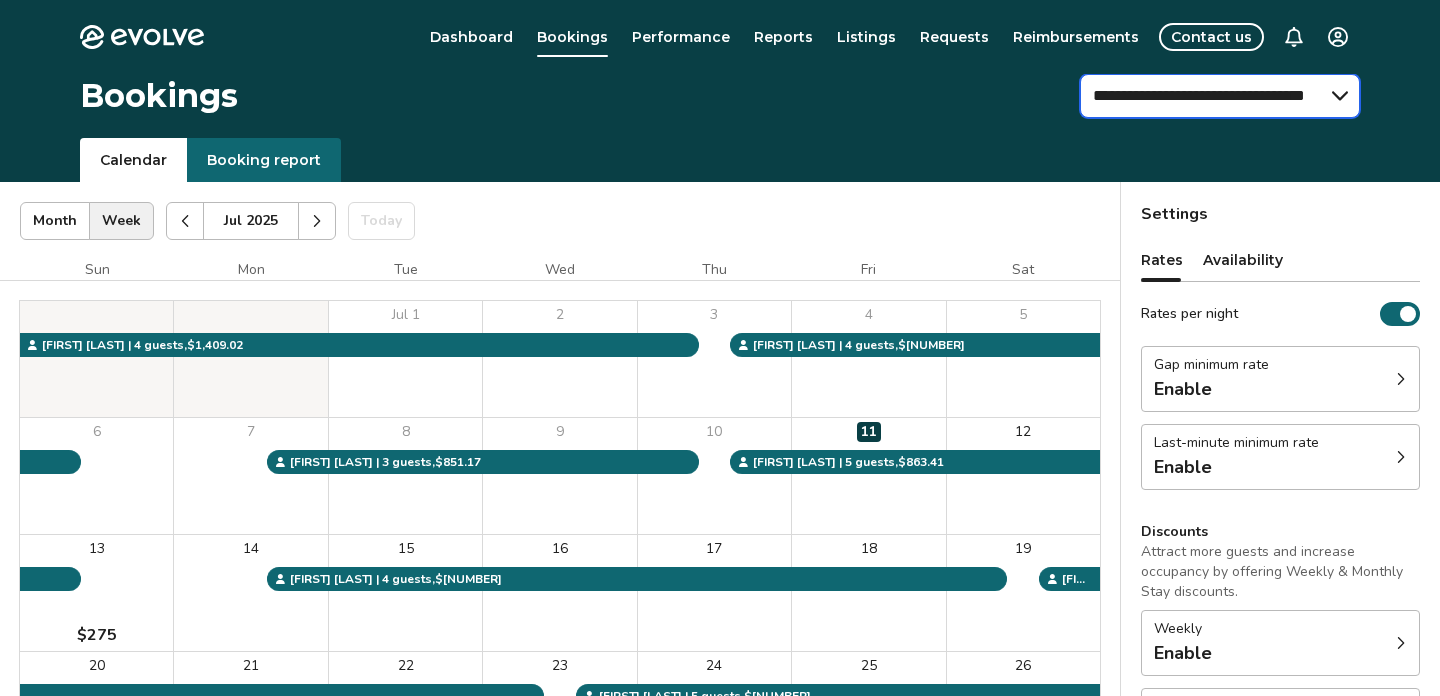 click on "**********" at bounding box center (1220, 96) 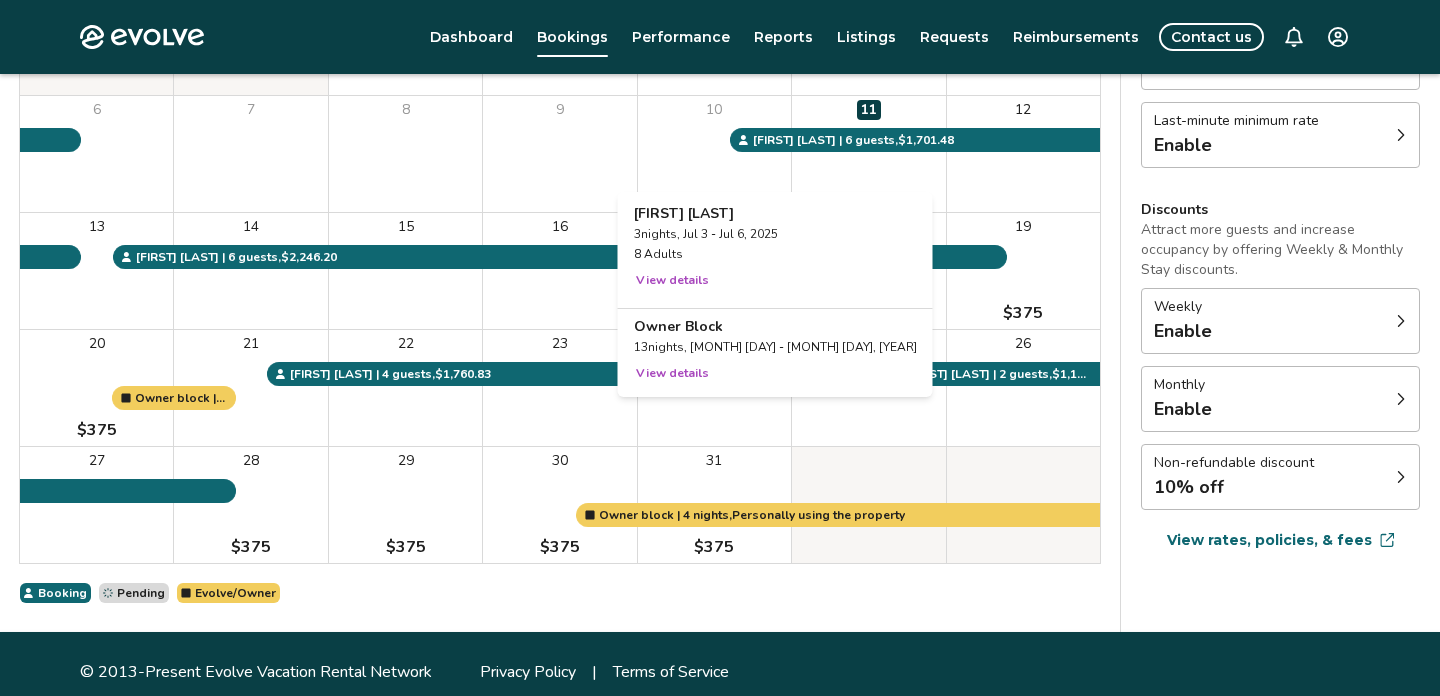 scroll, scrollTop: 0, scrollLeft: 0, axis: both 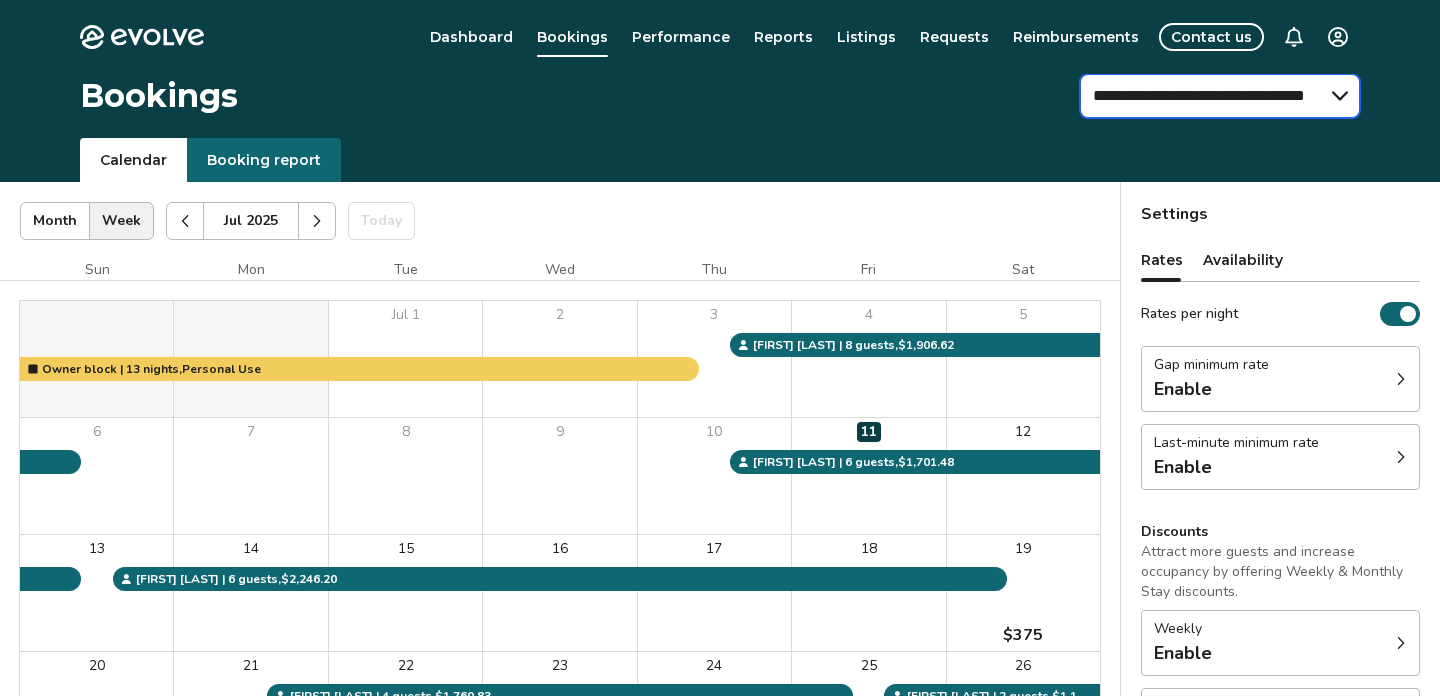 click on "**********" at bounding box center (1220, 96) 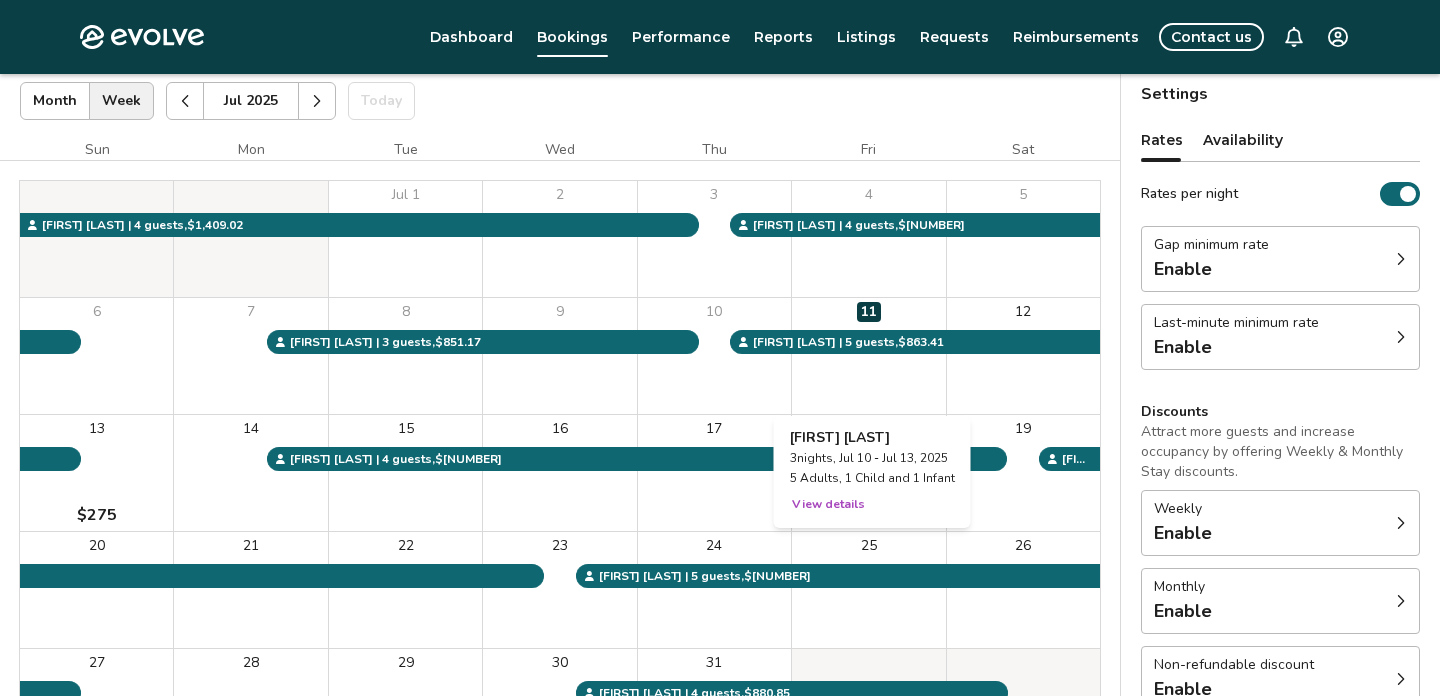 scroll, scrollTop: 0, scrollLeft: 0, axis: both 